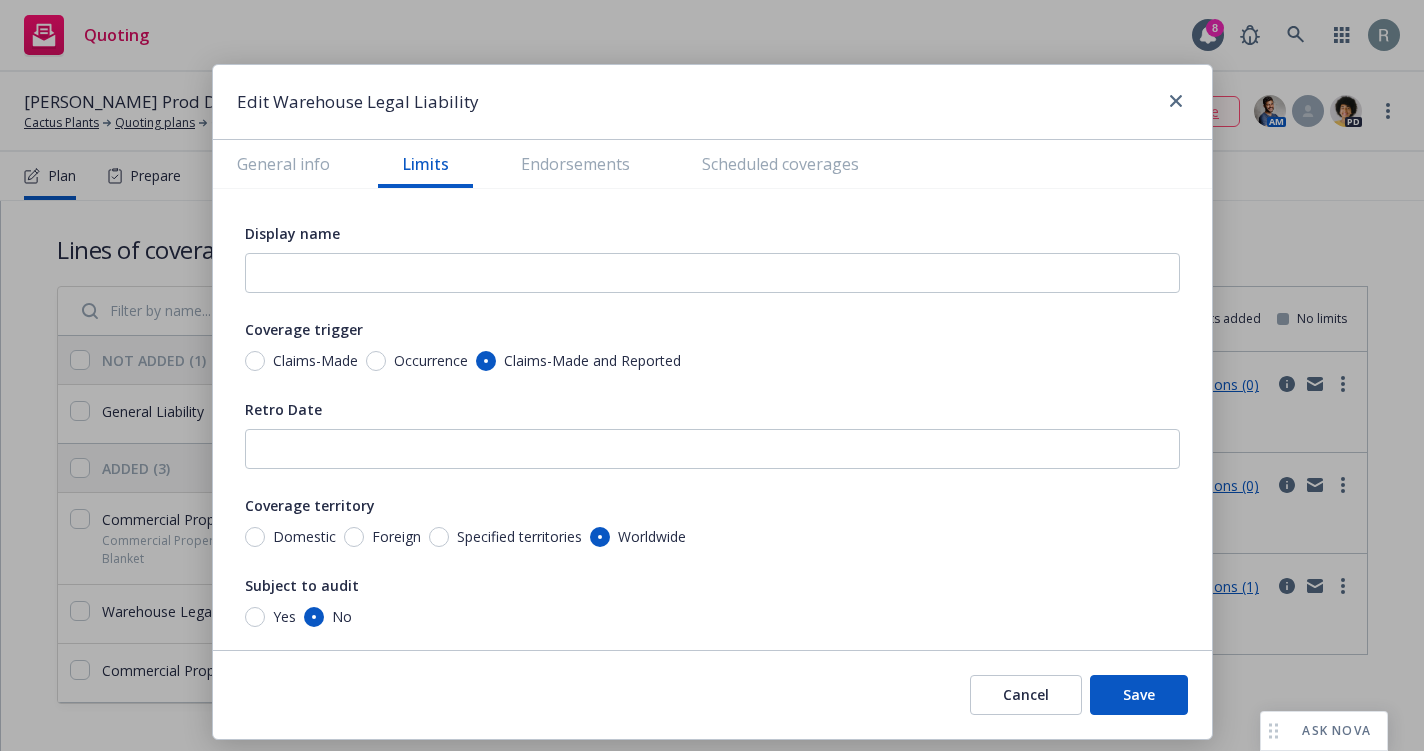 scroll, scrollTop: 0, scrollLeft: 0, axis: both 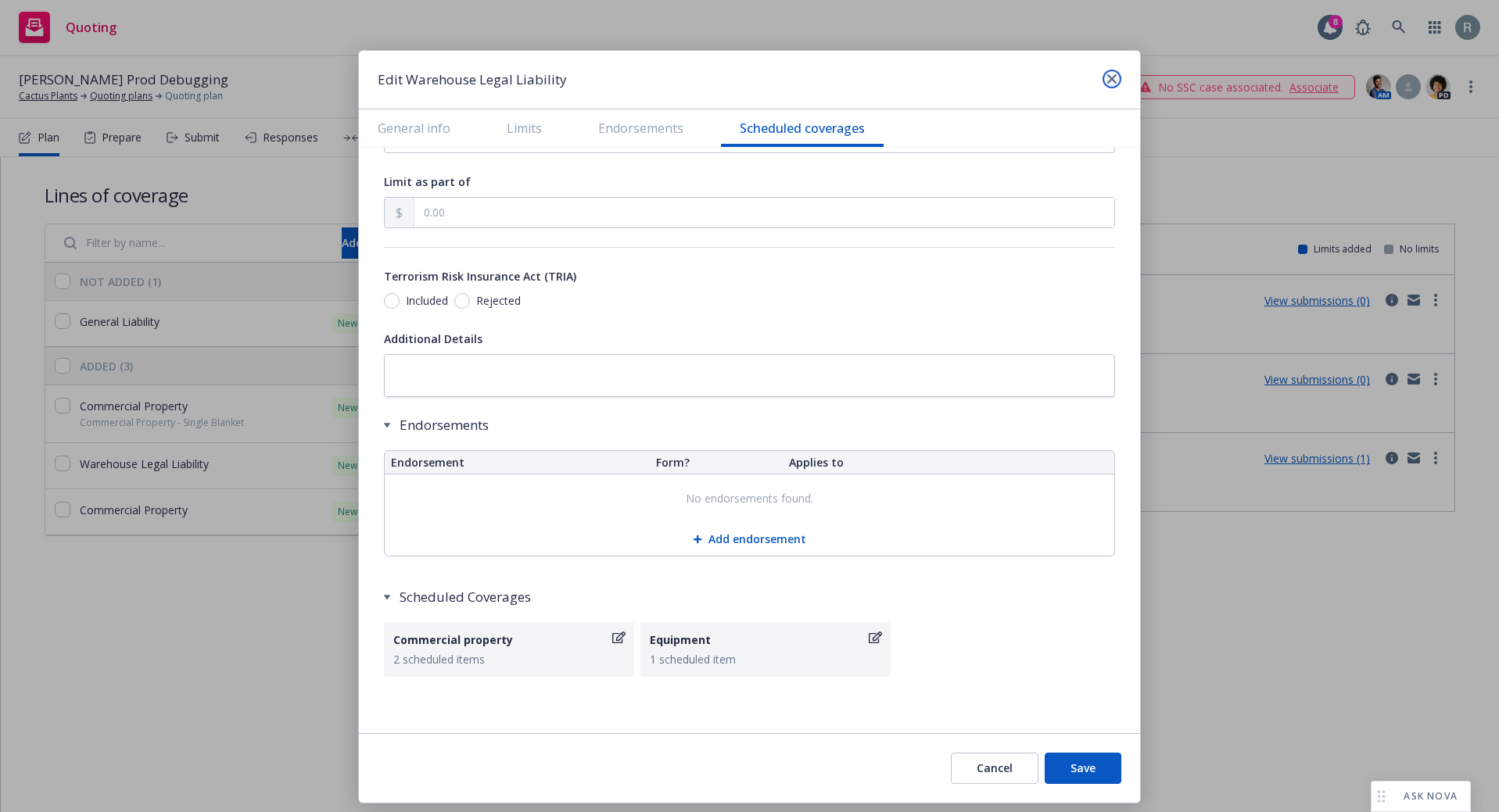 click 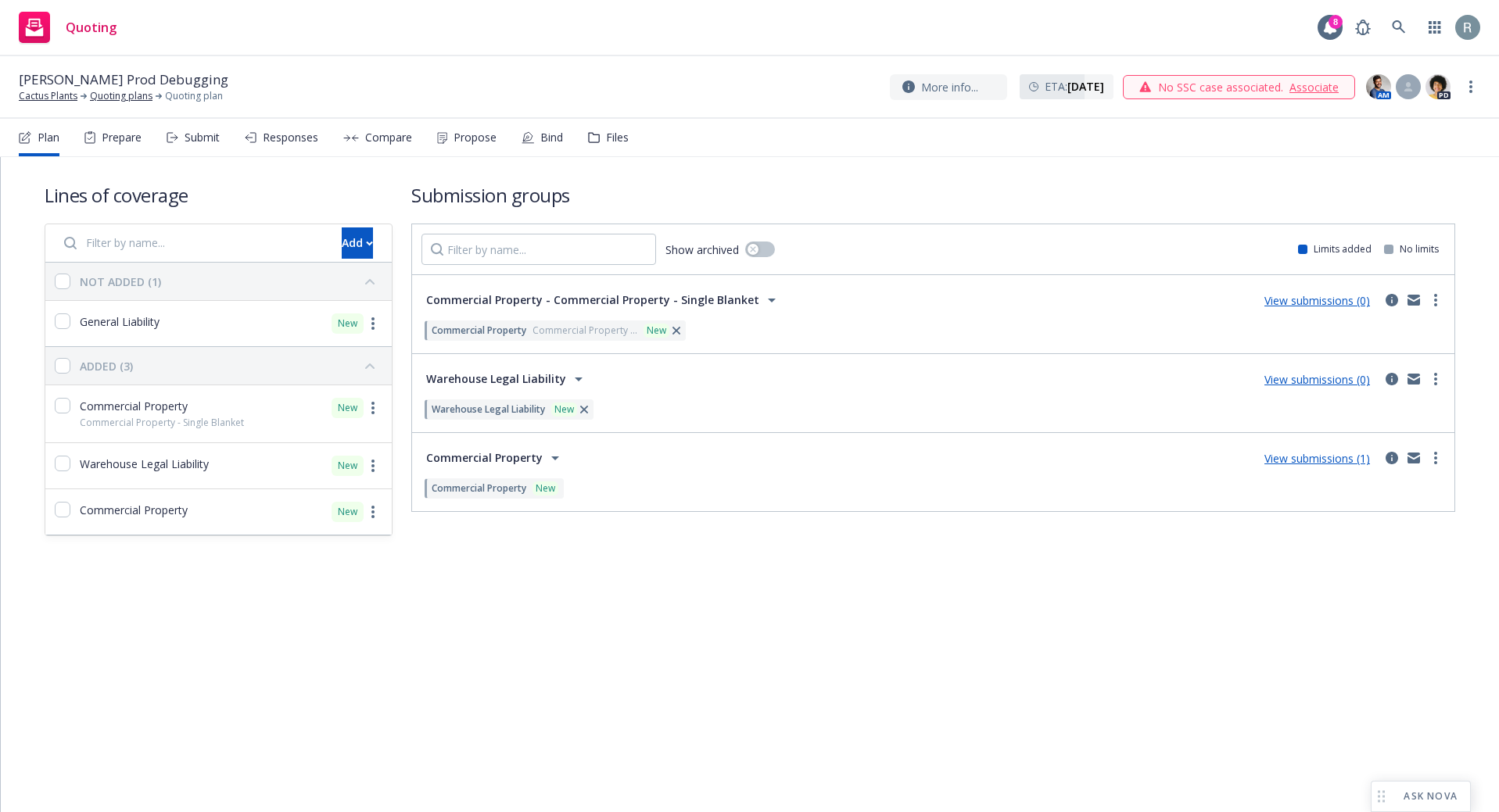 click on "Commercial Property" at bounding box center [479, 488] 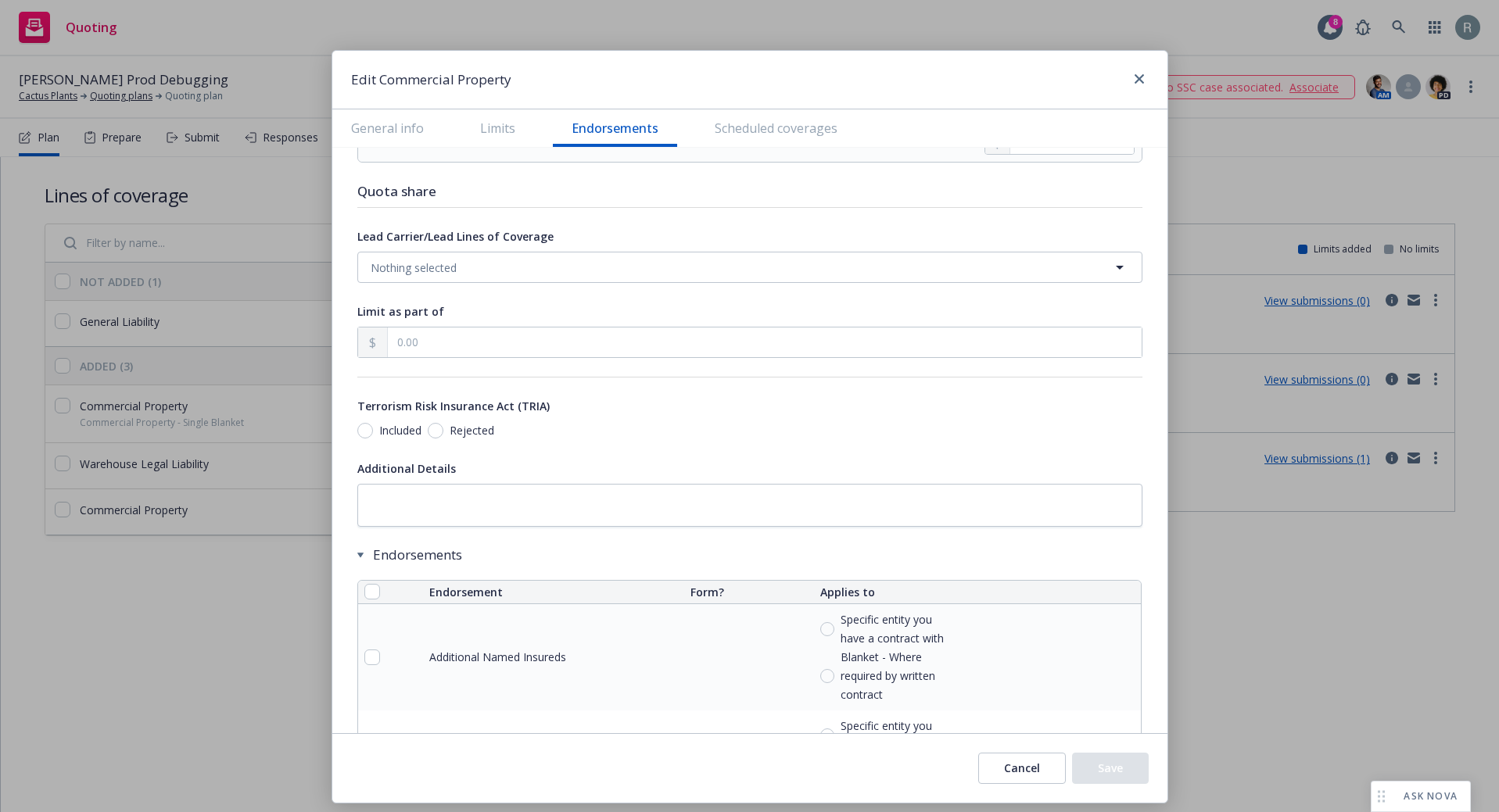 scroll, scrollTop: 5722, scrollLeft: 0, axis: vertical 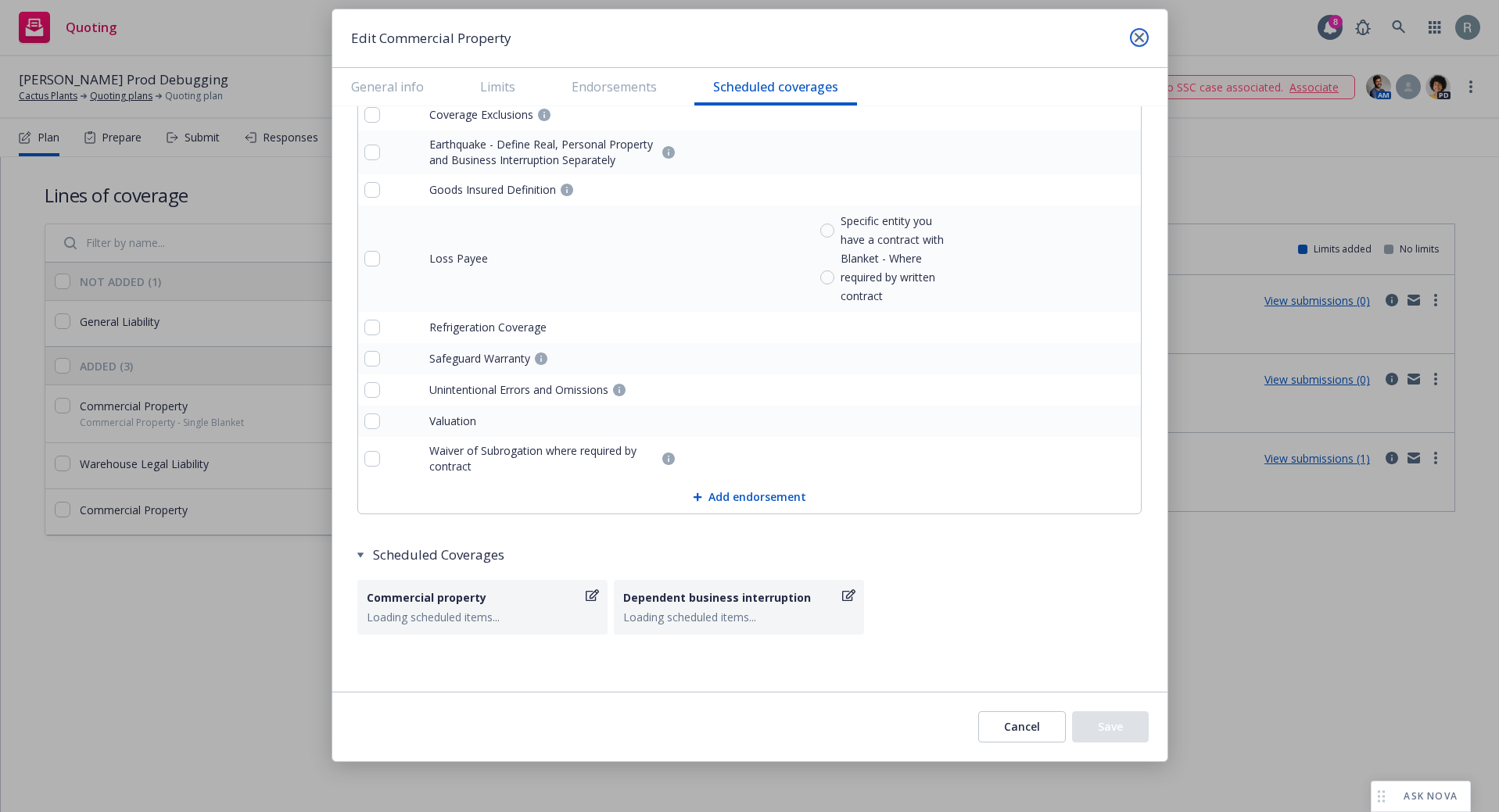 click 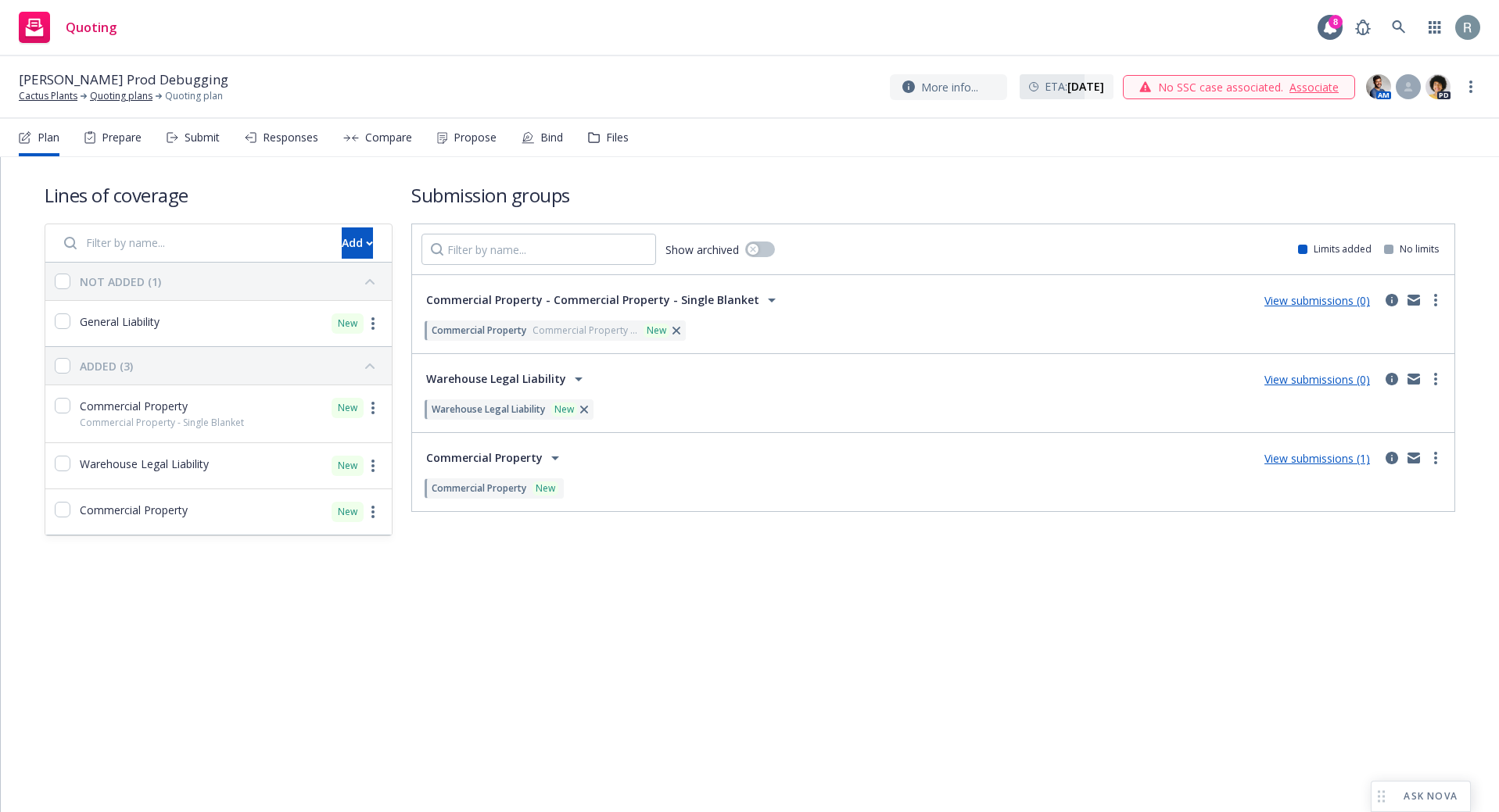 click on "Commercial Property ..." at bounding box center [585, 331] 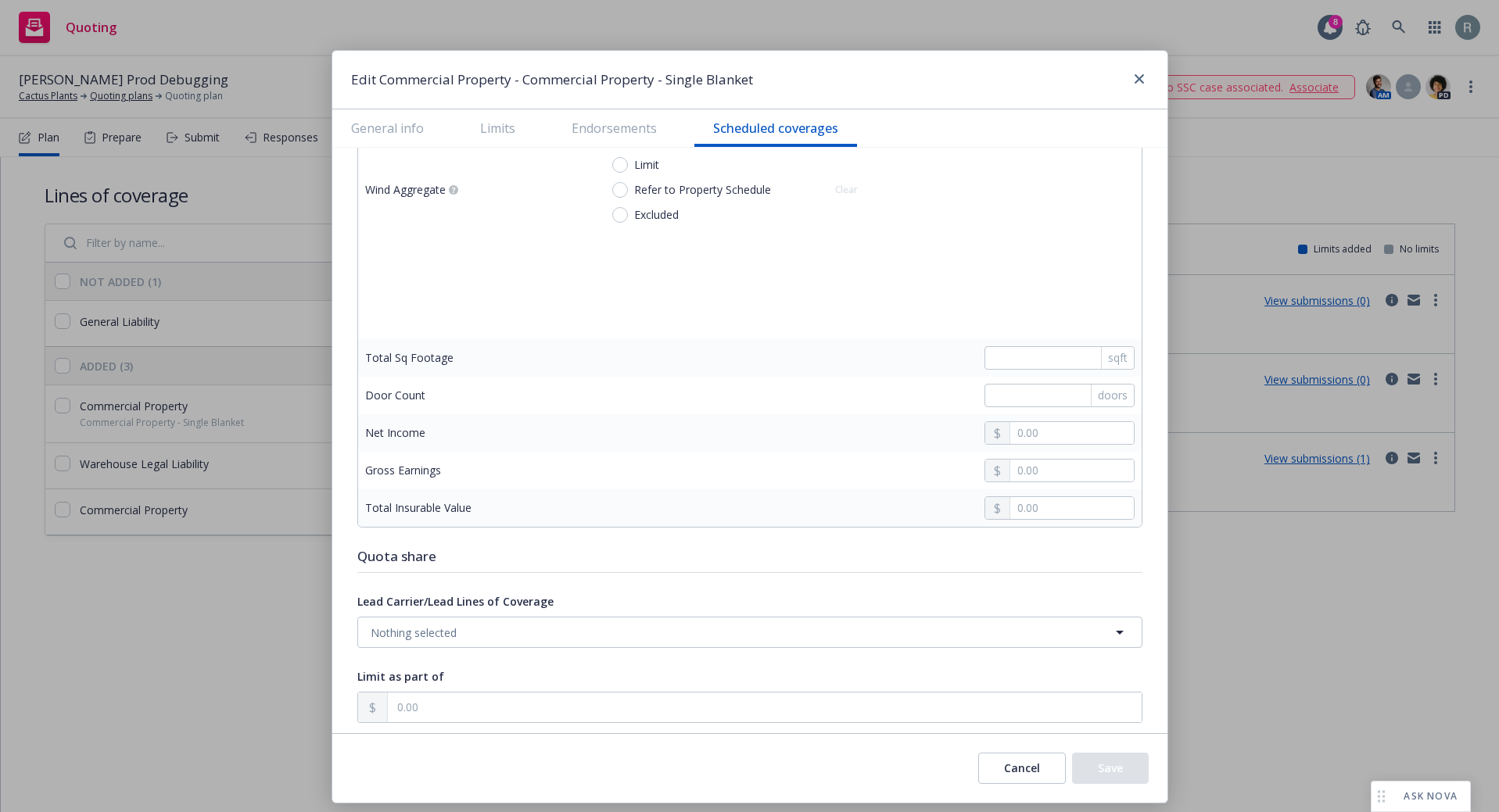 scroll, scrollTop: 5723, scrollLeft: 0, axis: vertical 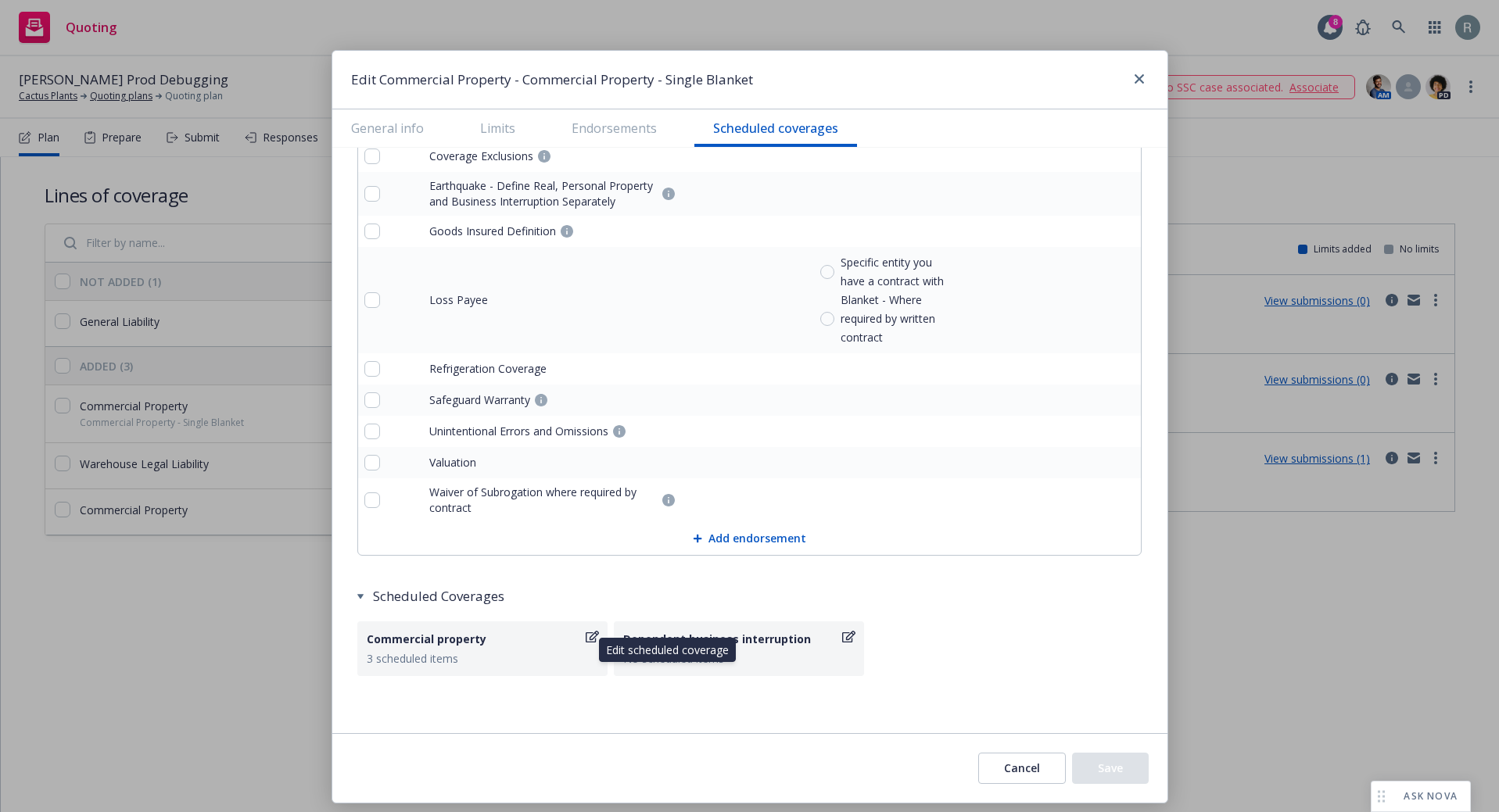 click on "3 scheduled items" at bounding box center [482, 658] 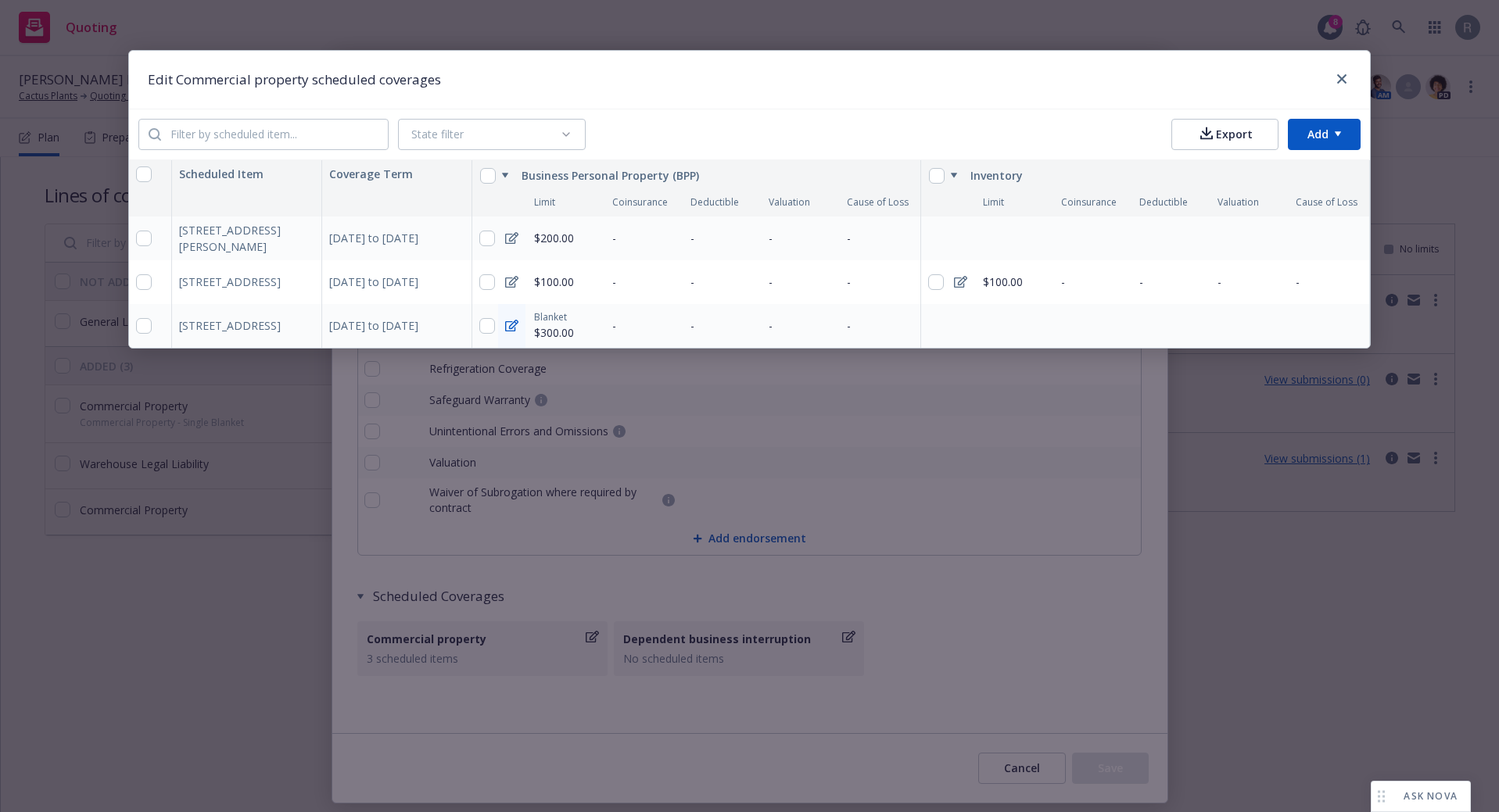 click 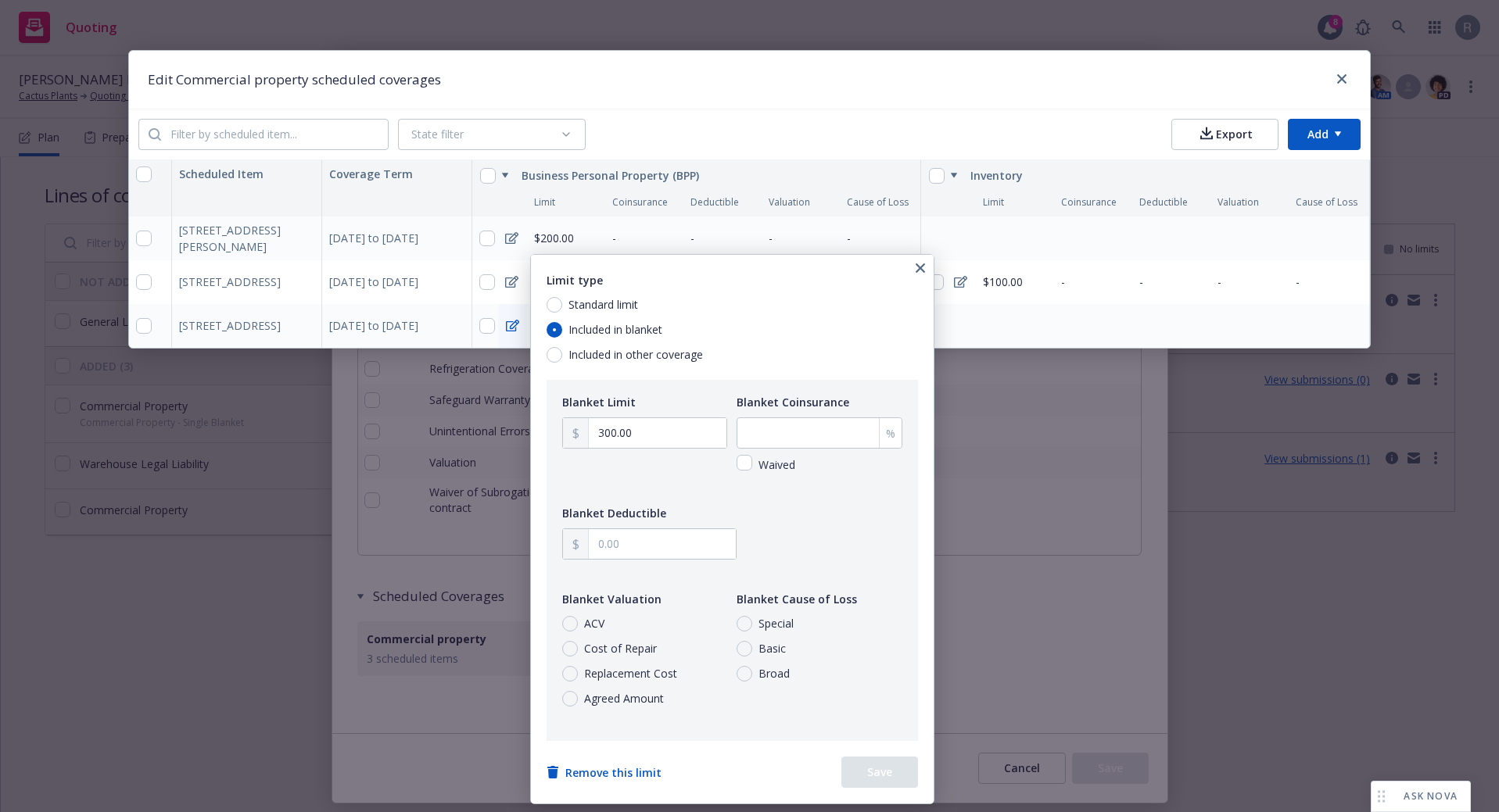 type 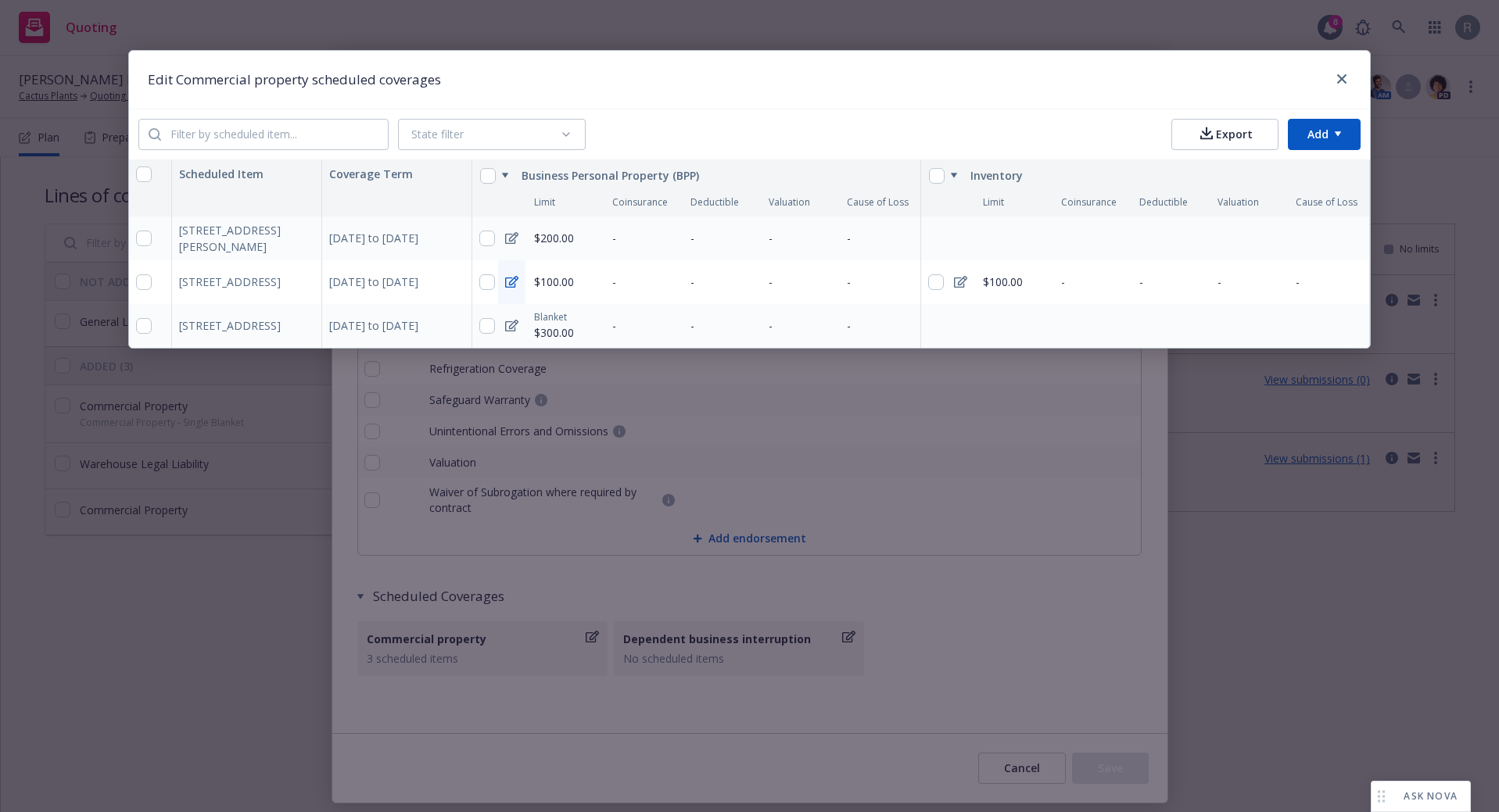 click 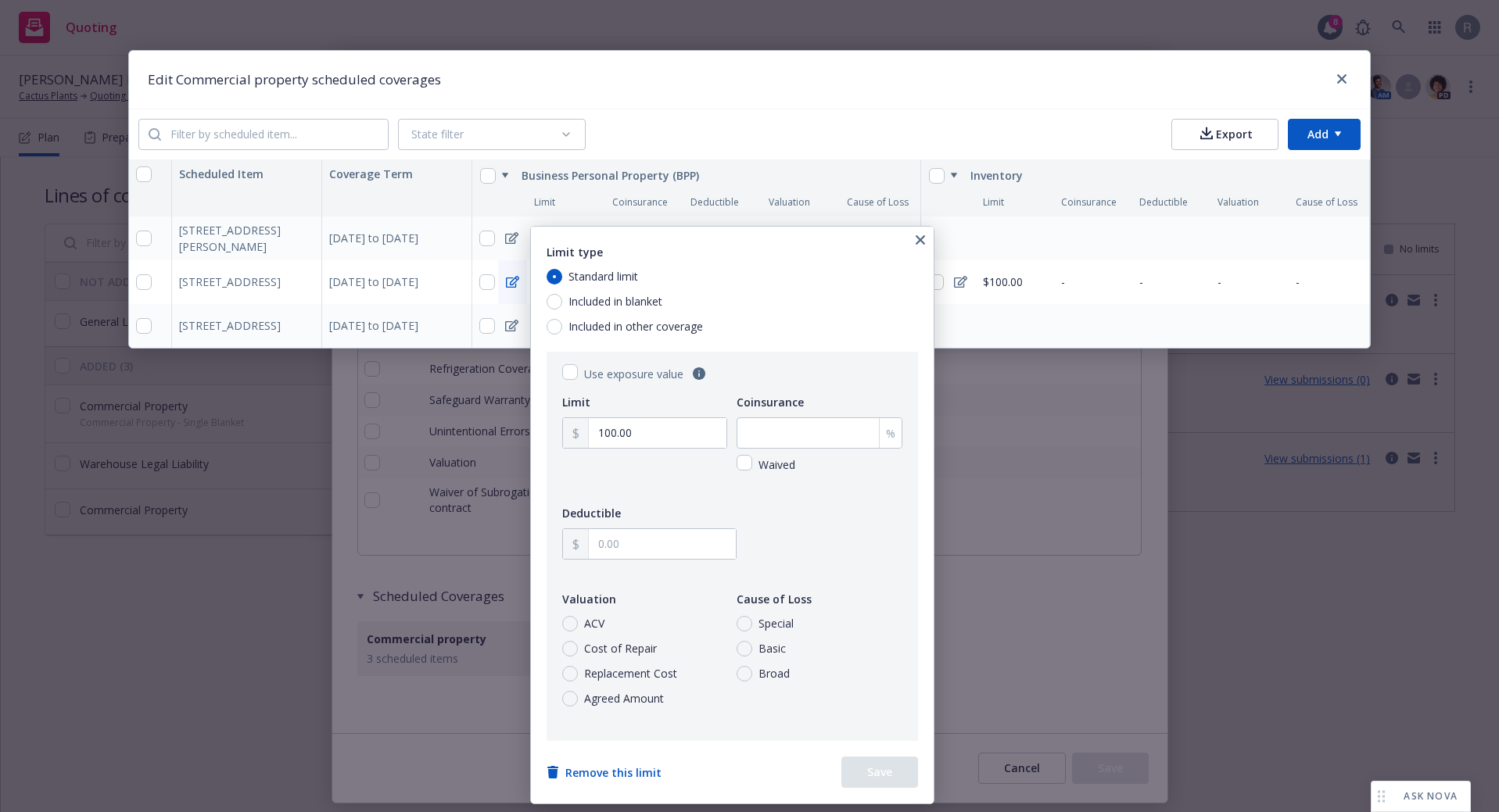 click on "Included in blanket" at bounding box center [615, 302] 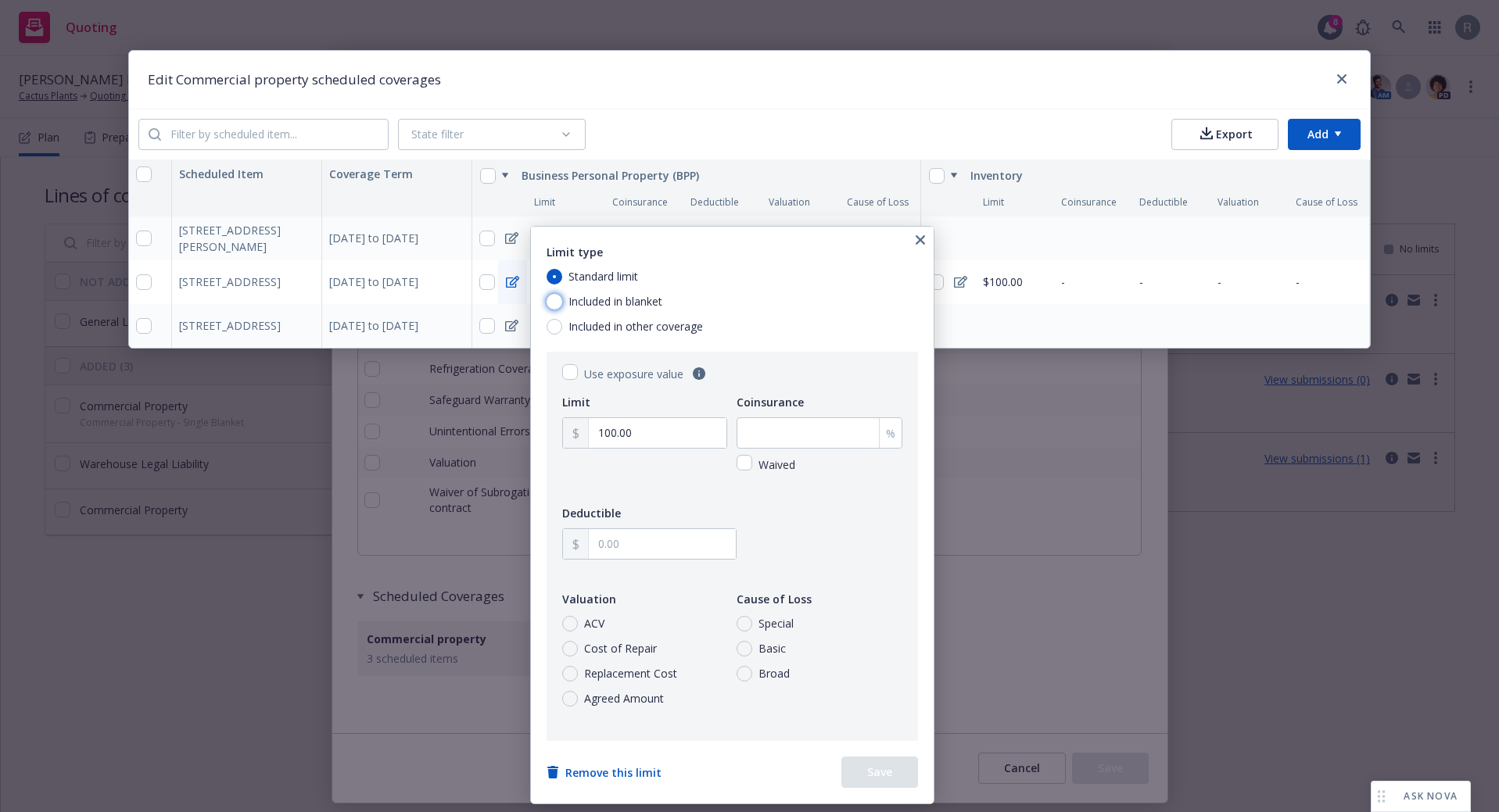 click on "Included in blanket" at bounding box center [554, 302] 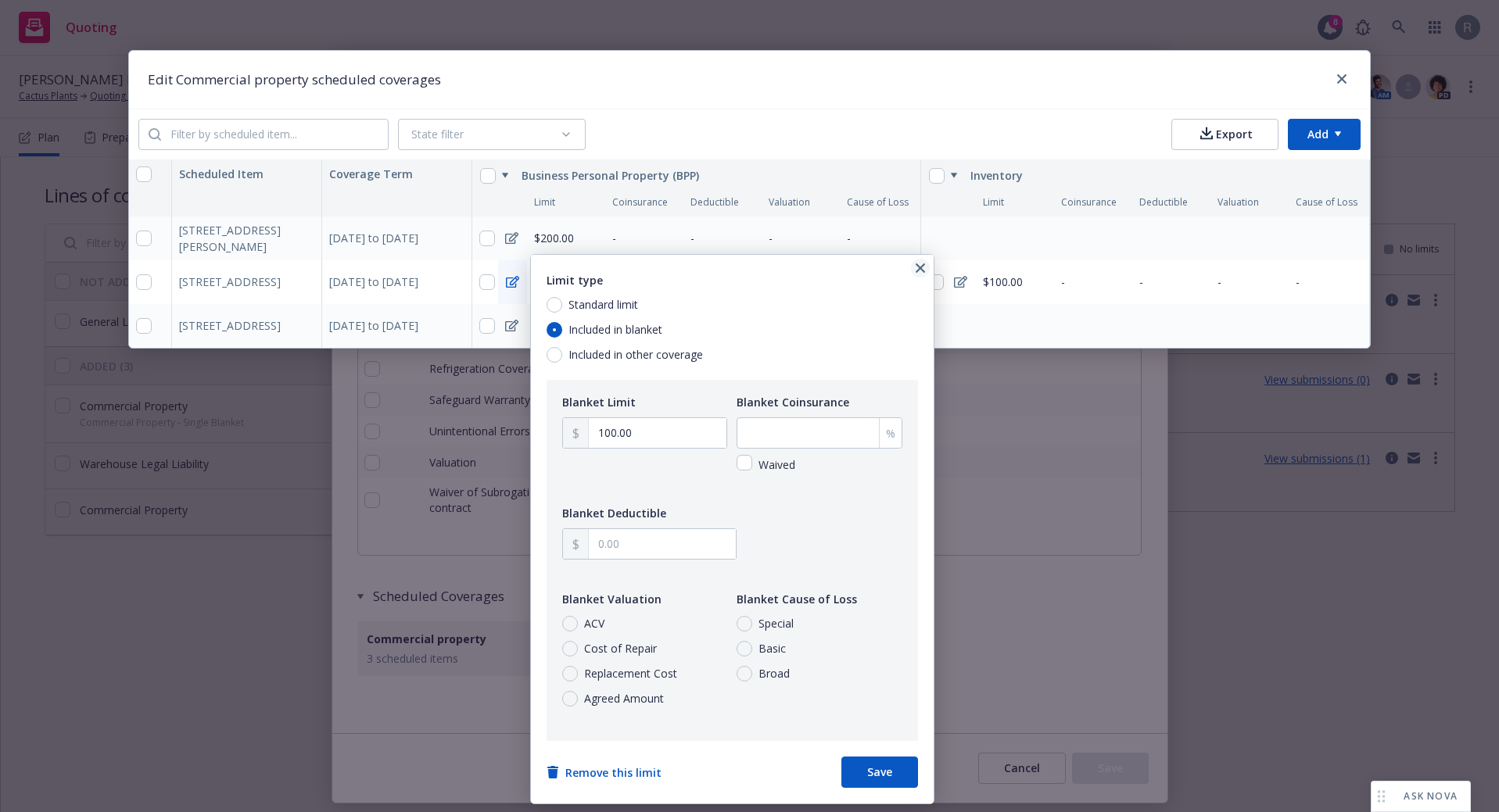 click 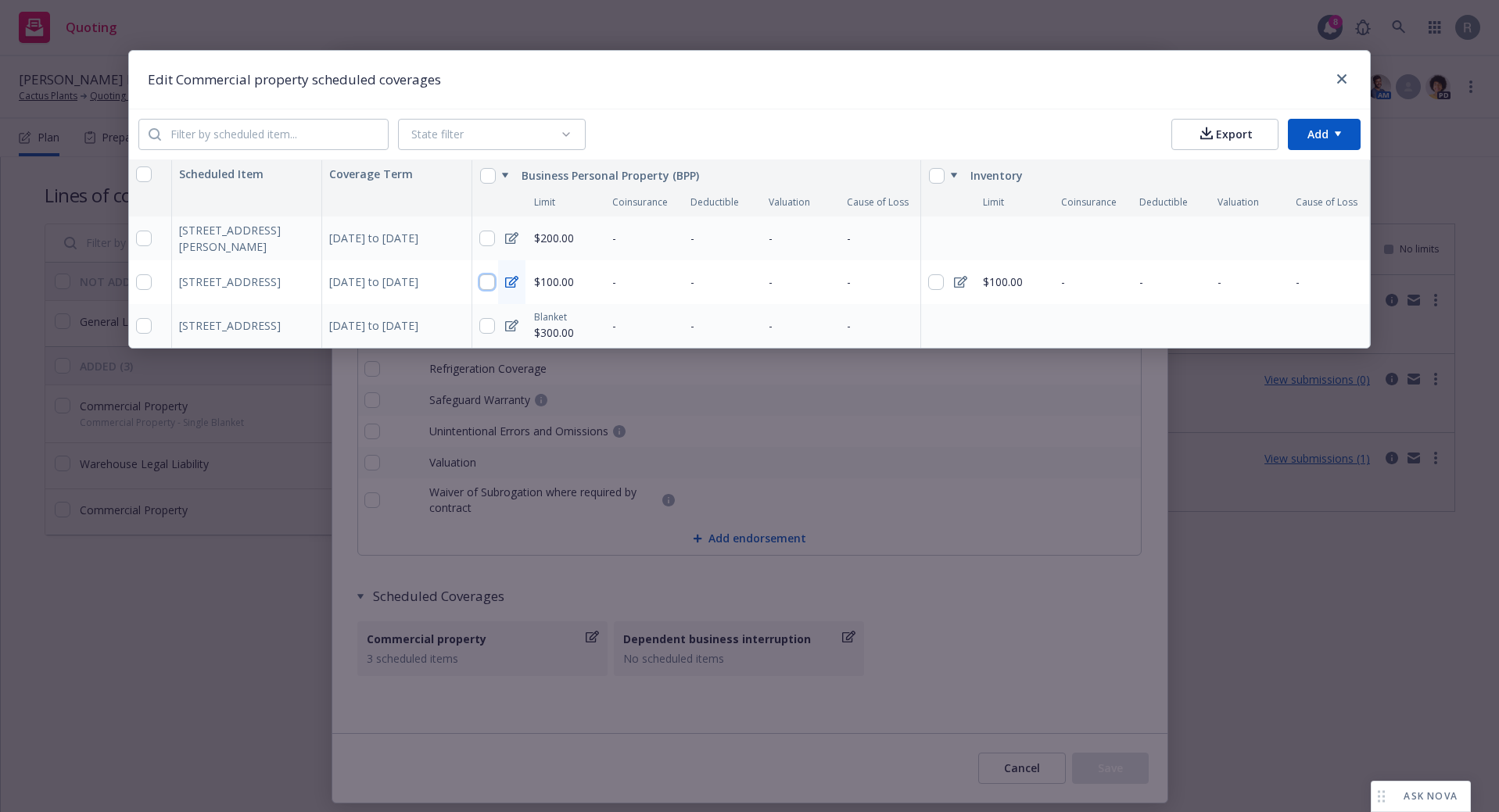 click at bounding box center [487, 282] 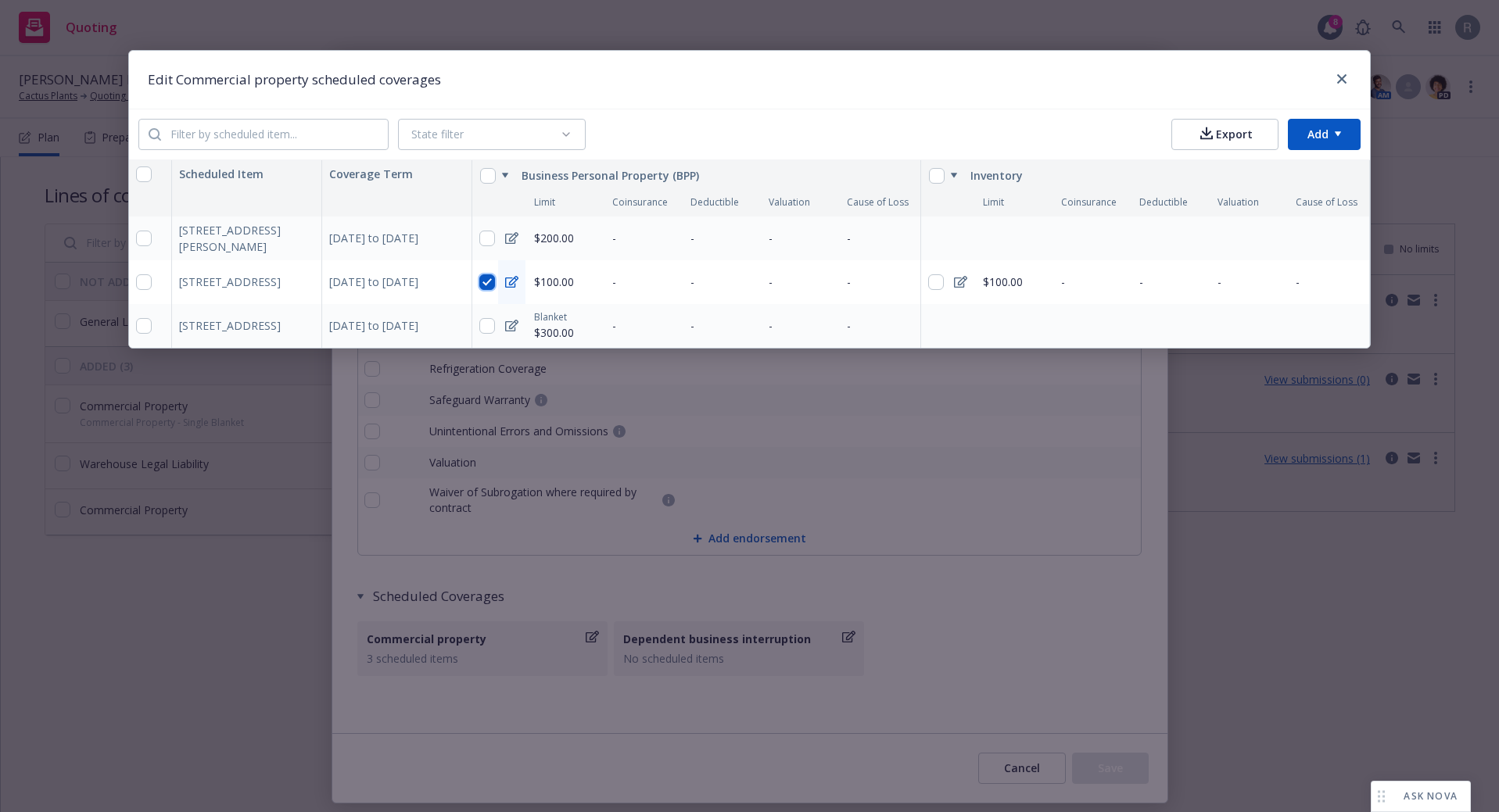 checkbox on "true" 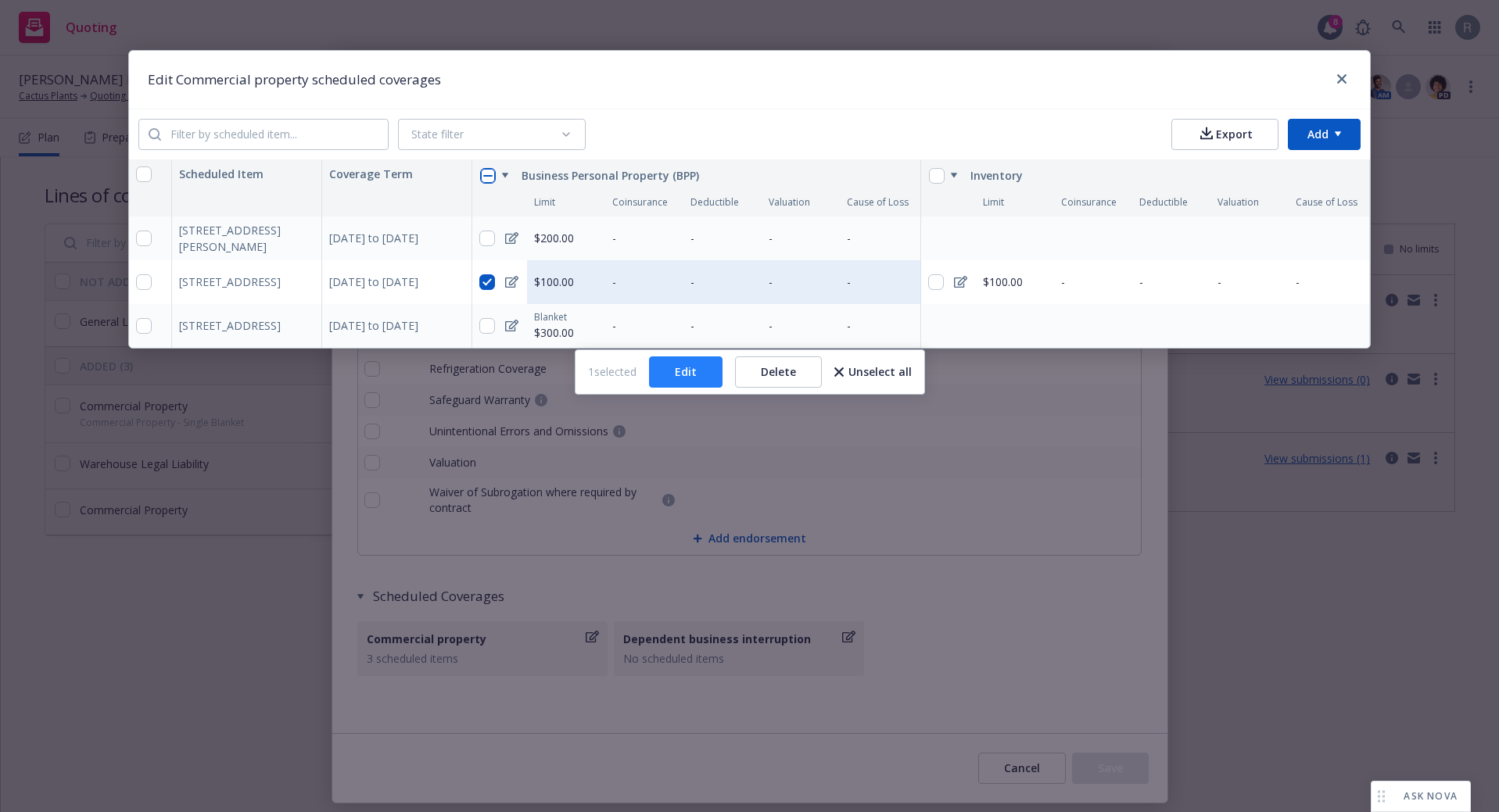 click on "Edit" at bounding box center (686, 372) 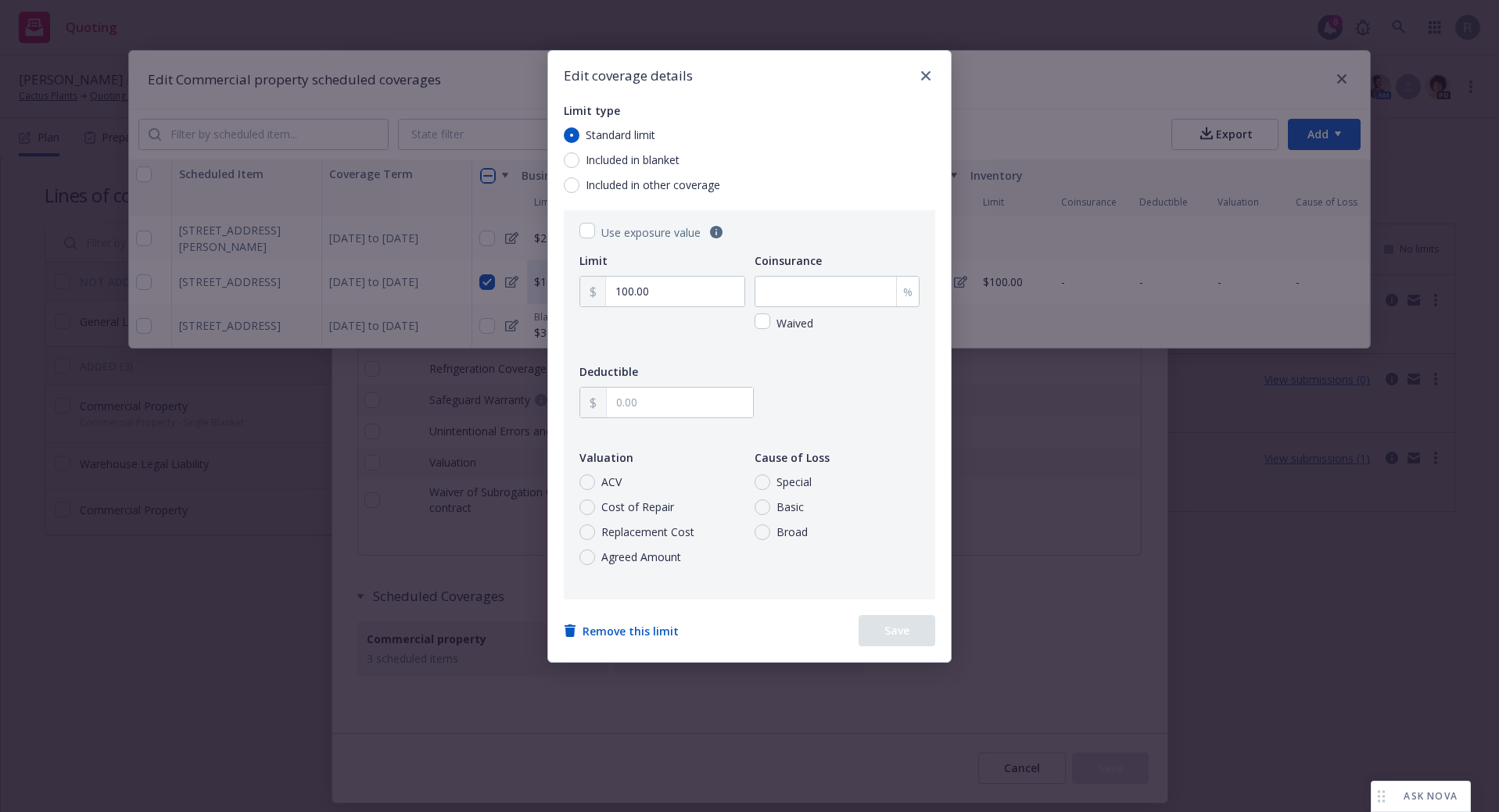 click on "Included in blanket" at bounding box center (633, 160) 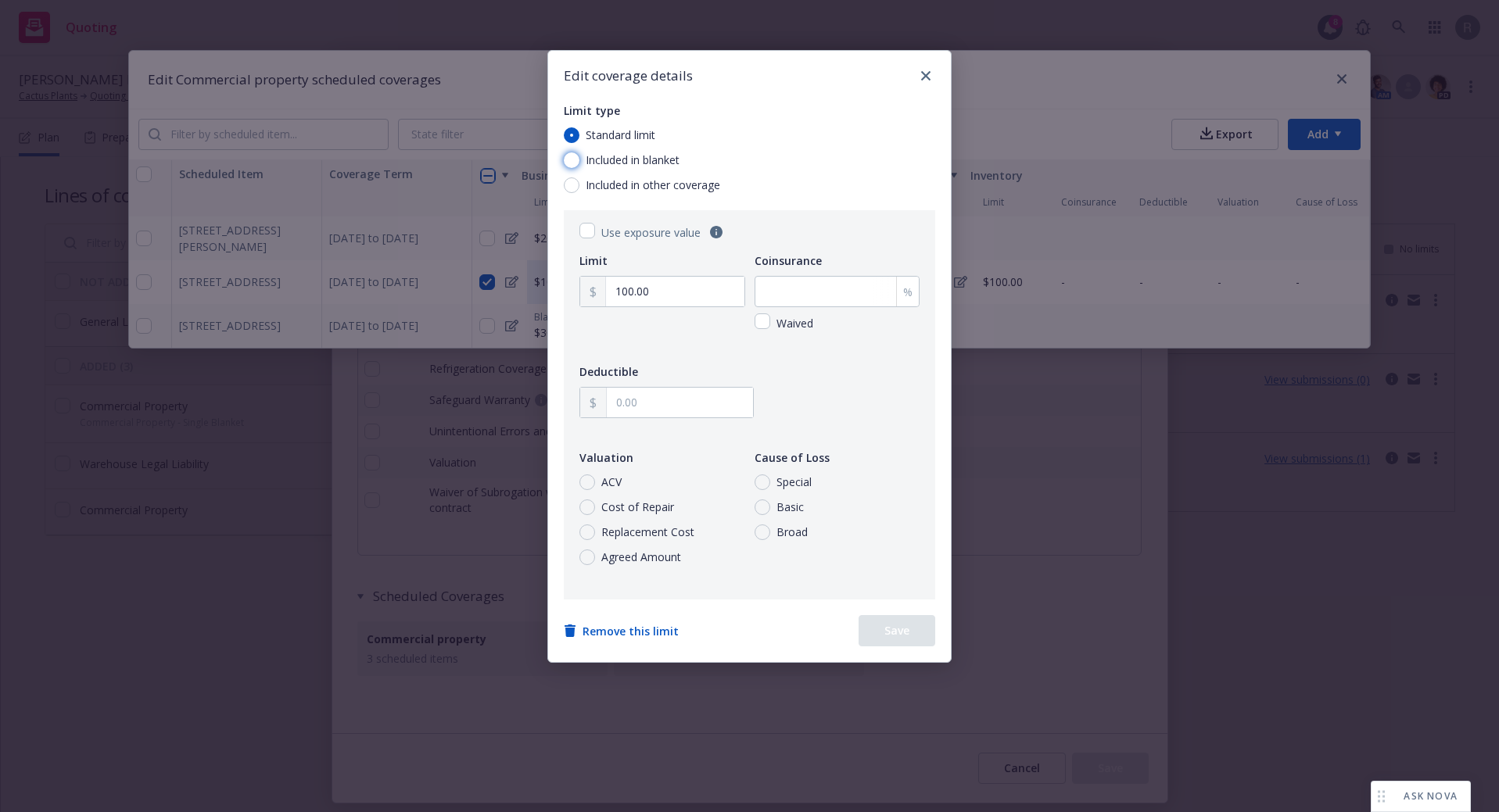 click on "Included in blanket" at bounding box center (572, 160) 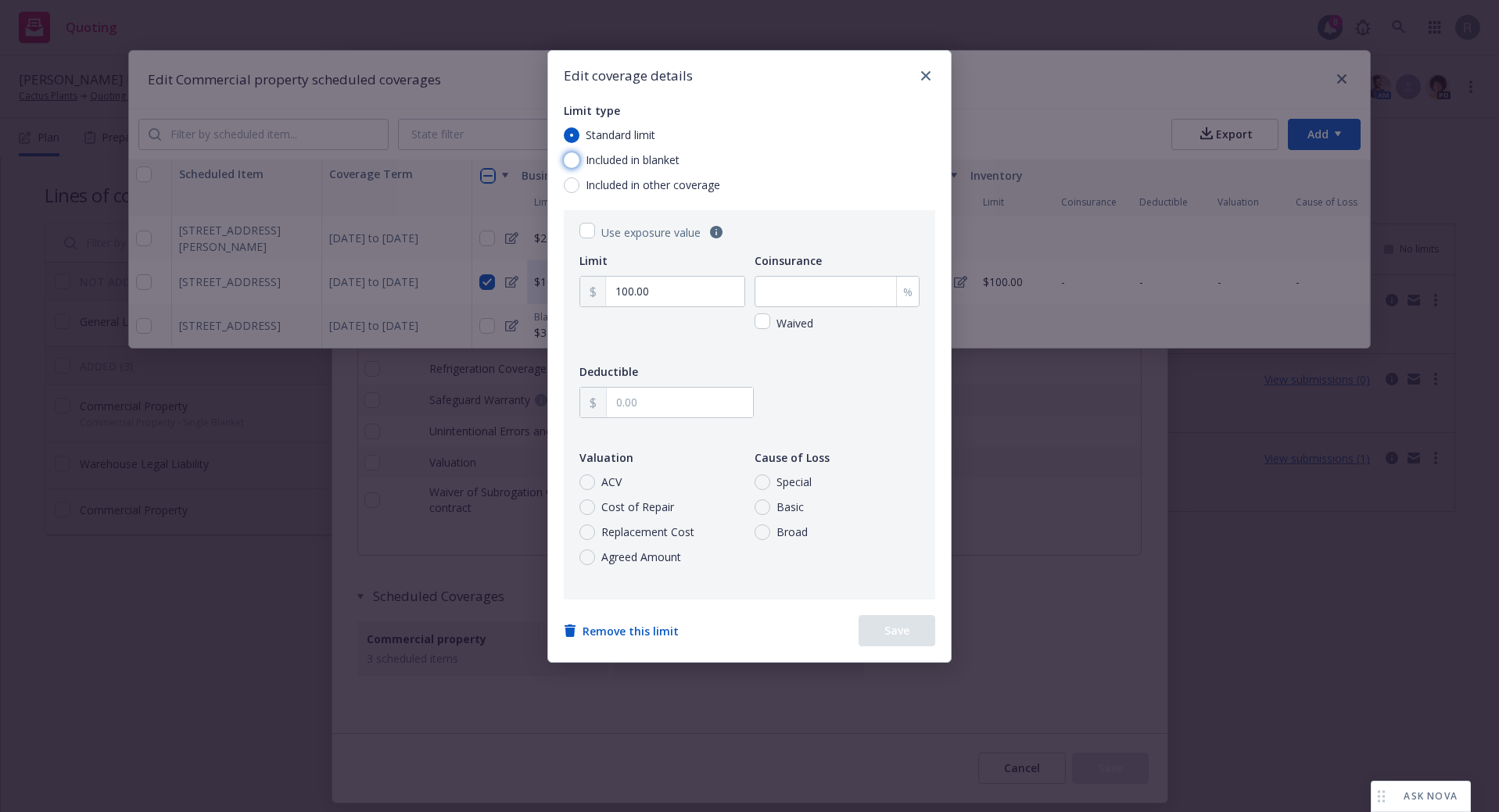 radio on "true" 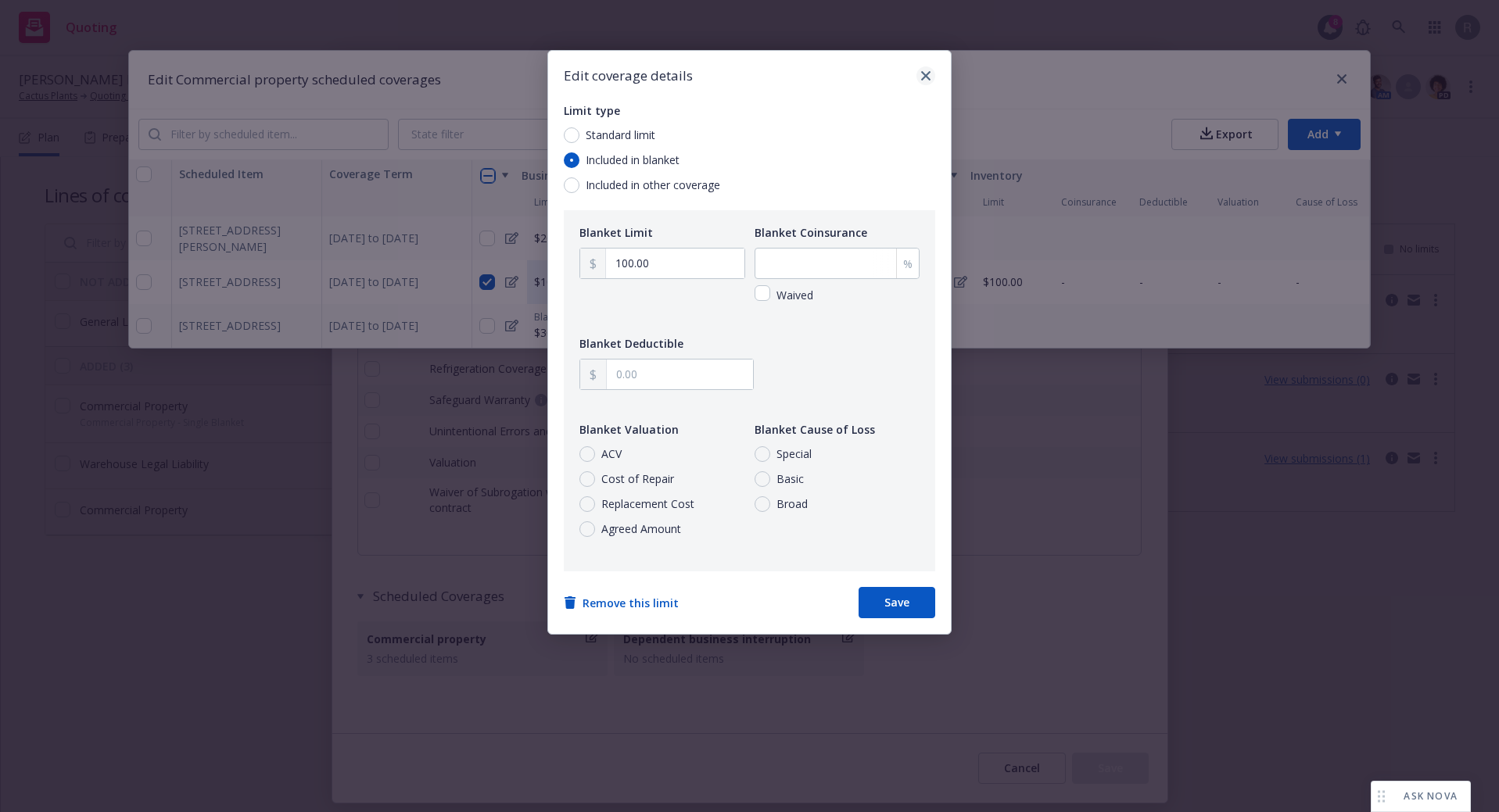 click at bounding box center [926, 76] 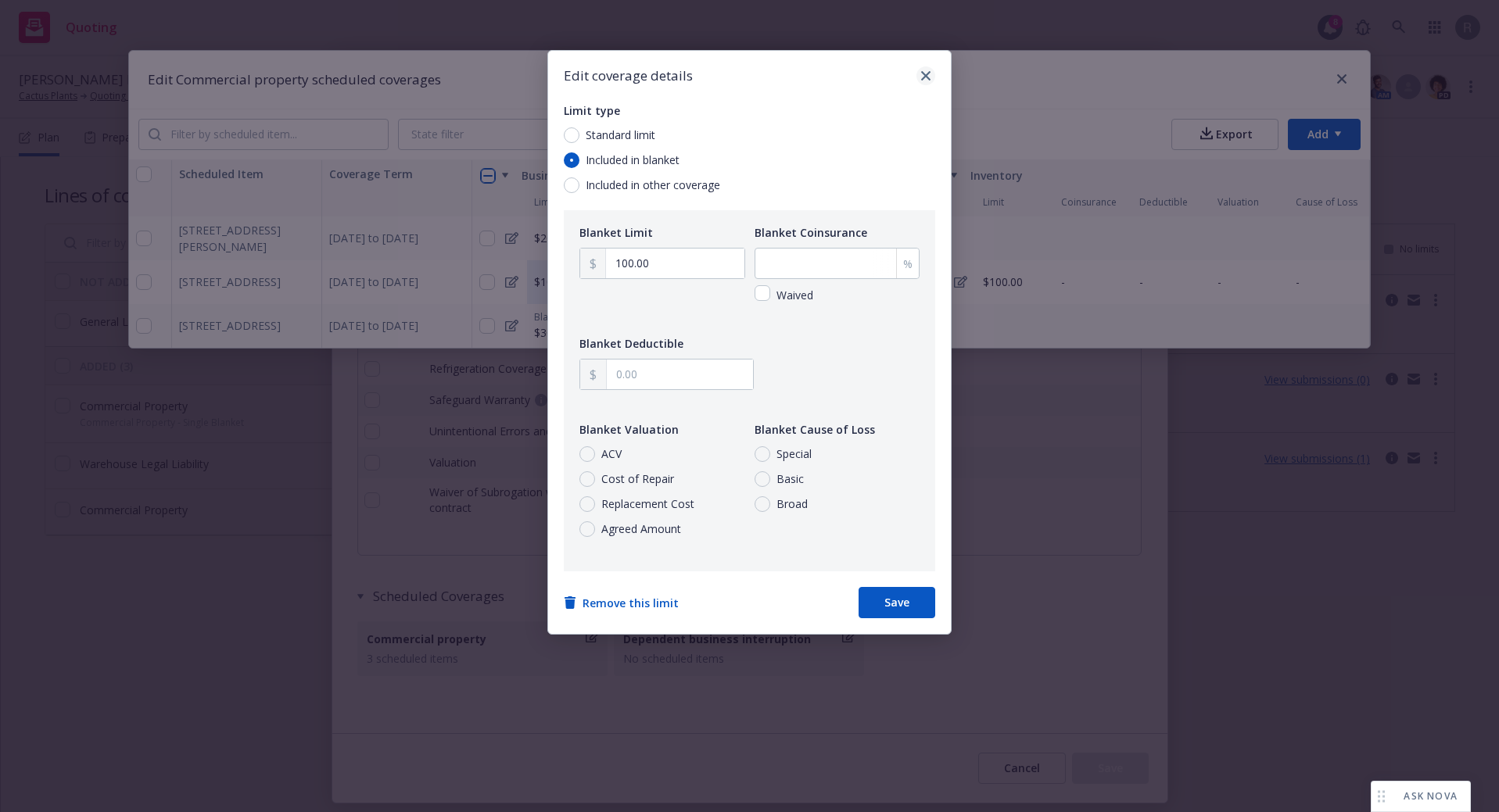 checkbox on "false" 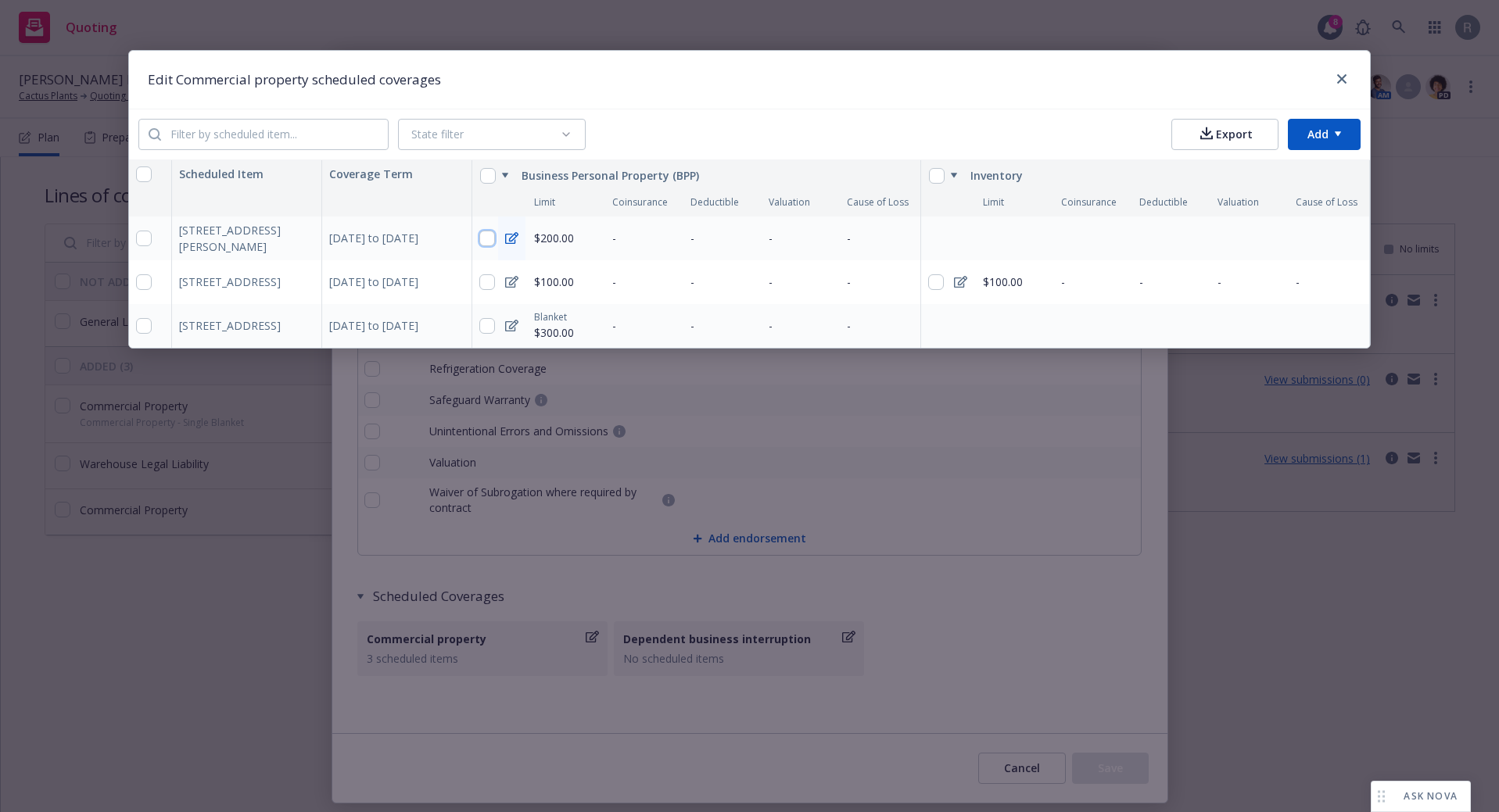 click at bounding box center [487, 238] 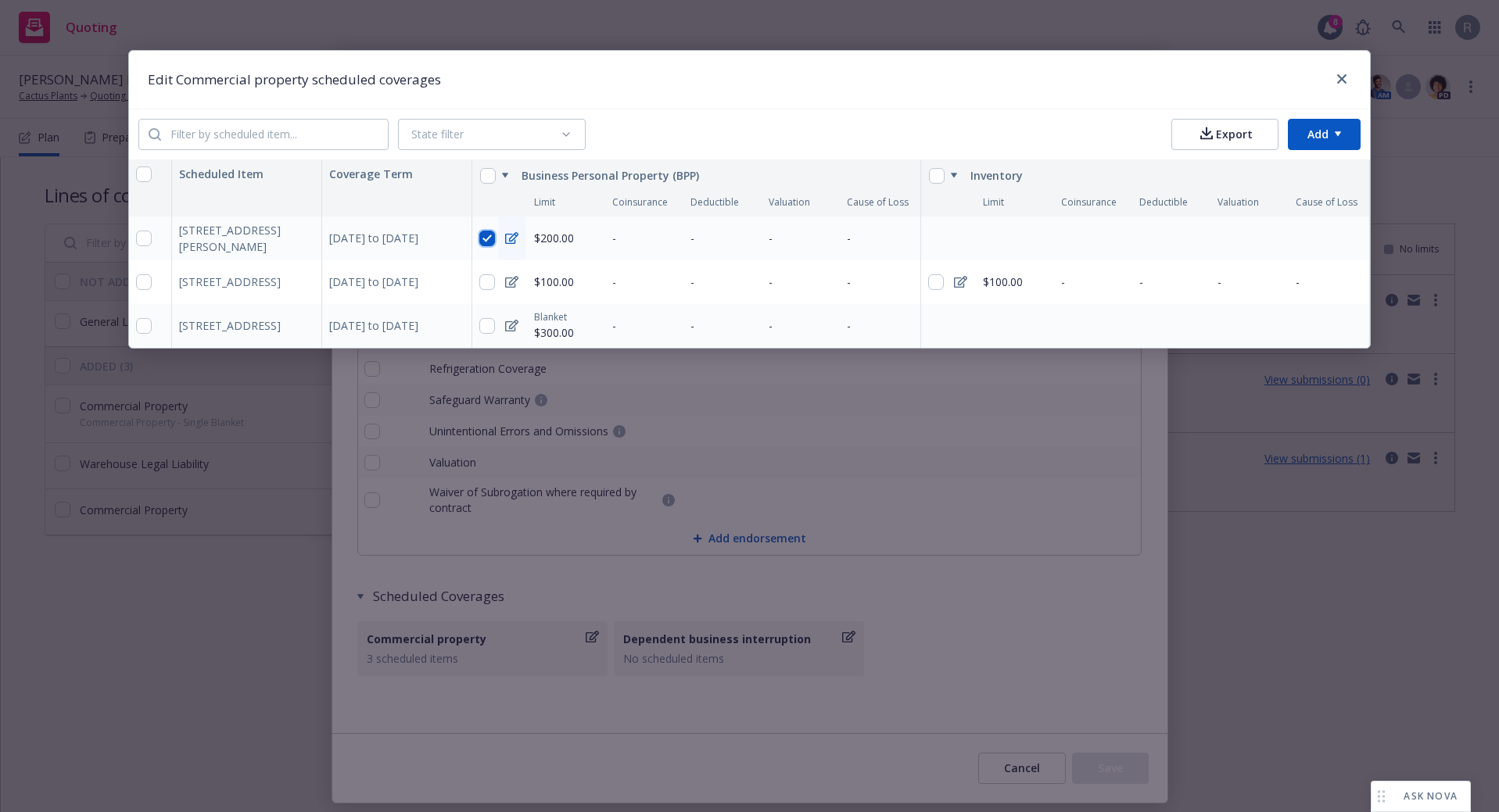 checkbox on "true" 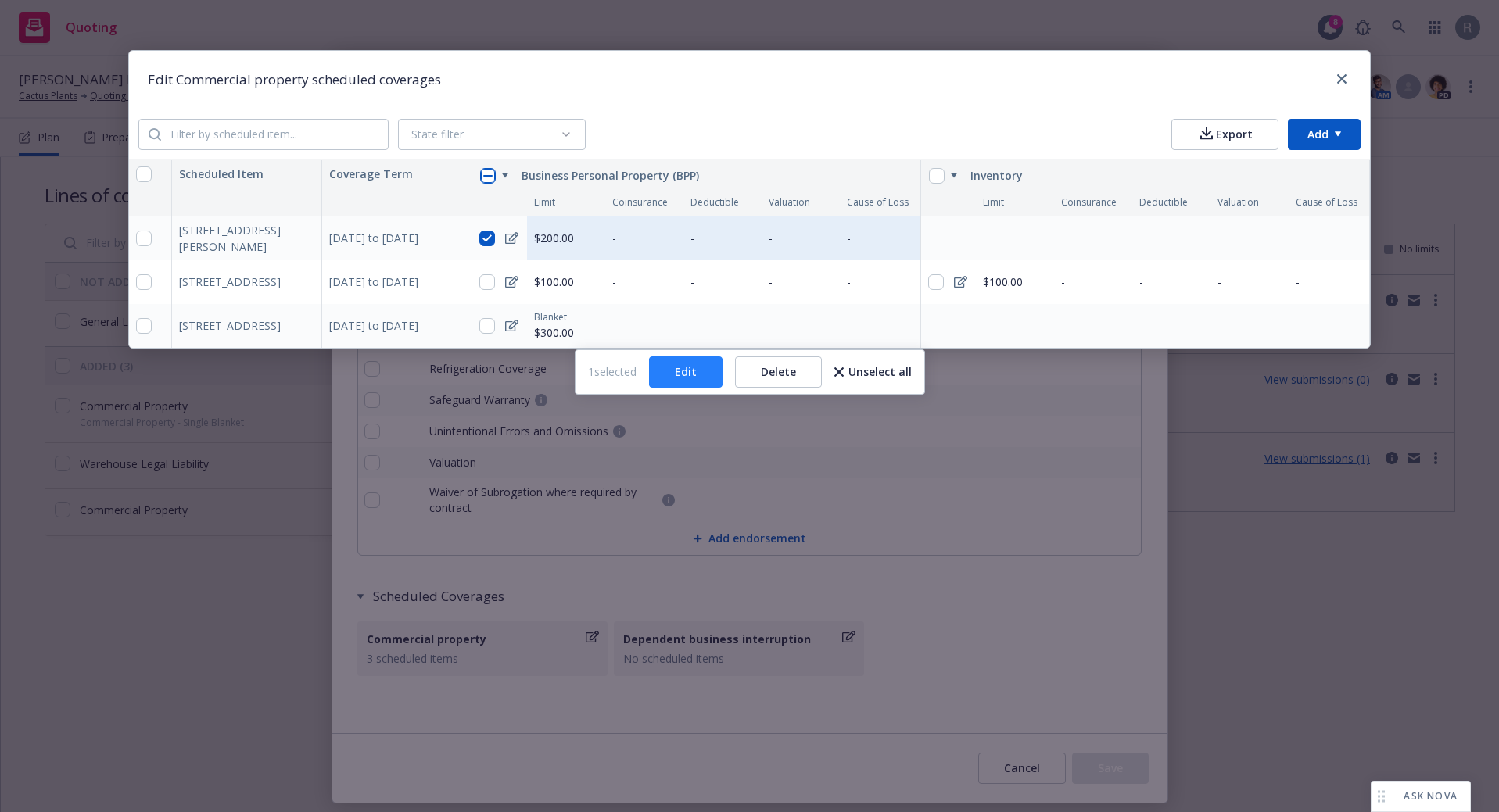 click on "Edit" at bounding box center [686, 372] 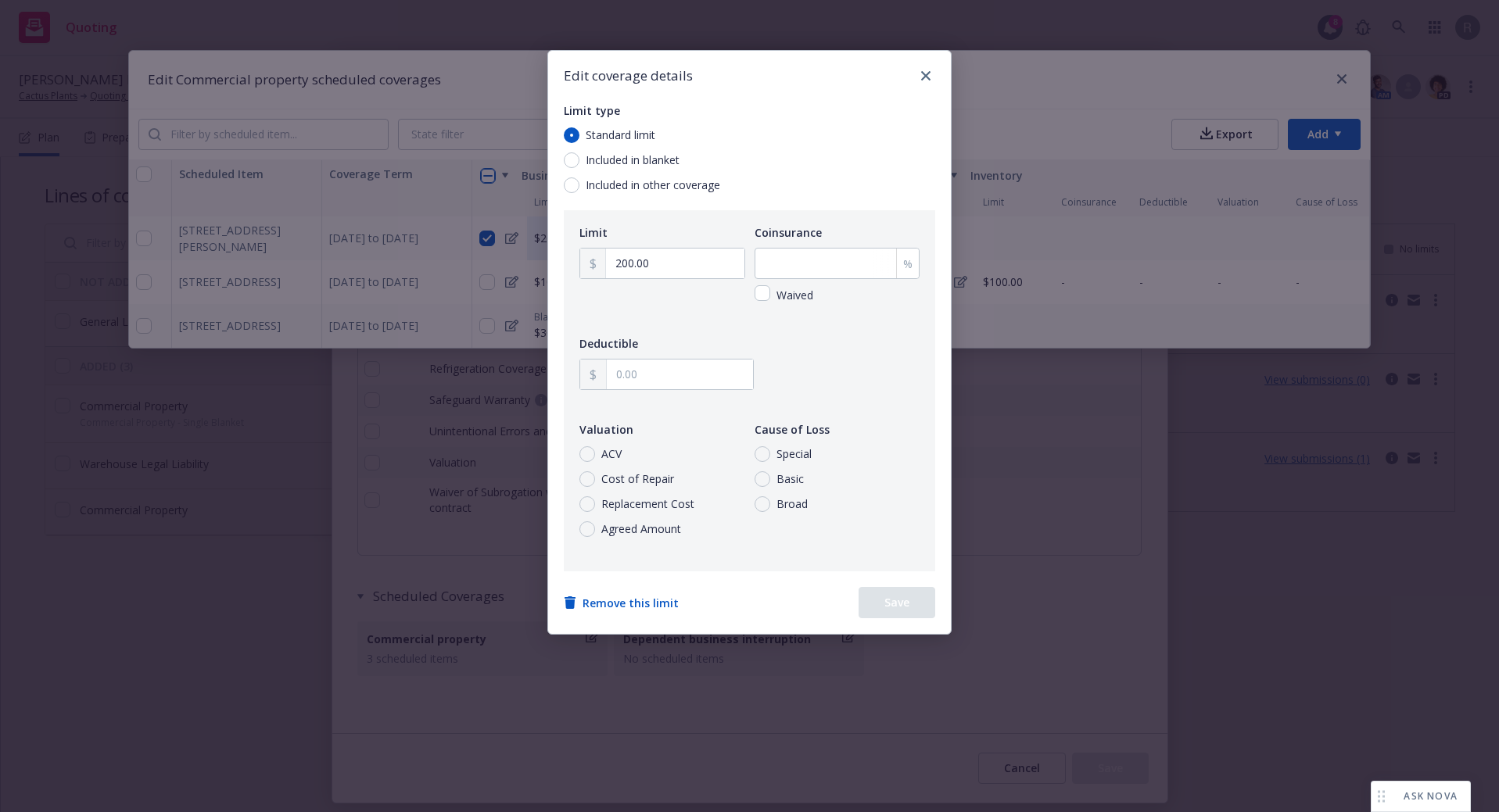 click on "Included in blanket" at bounding box center [633, 160] 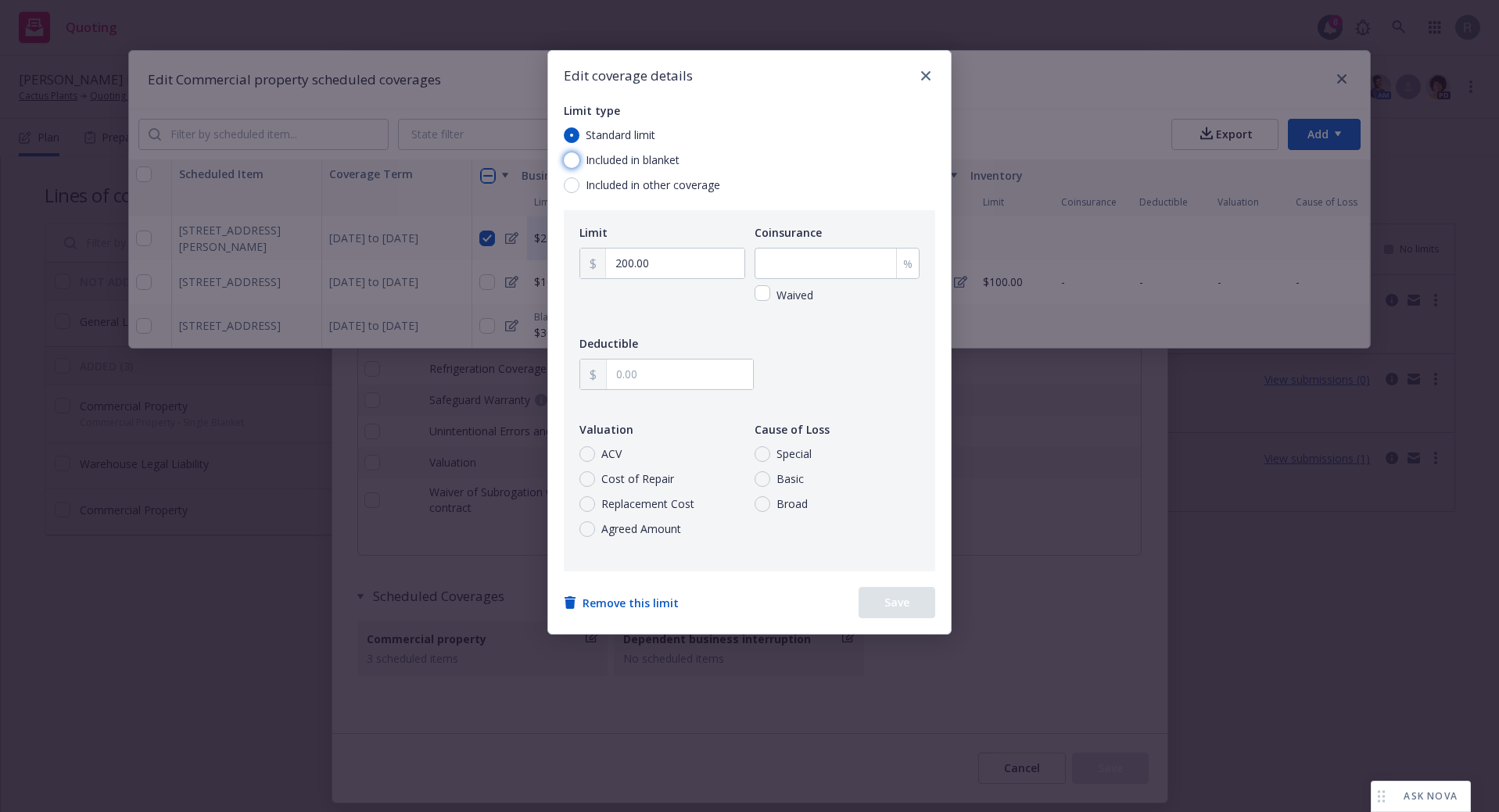 click on "Included in blanket" at bounding box center (572, 160) 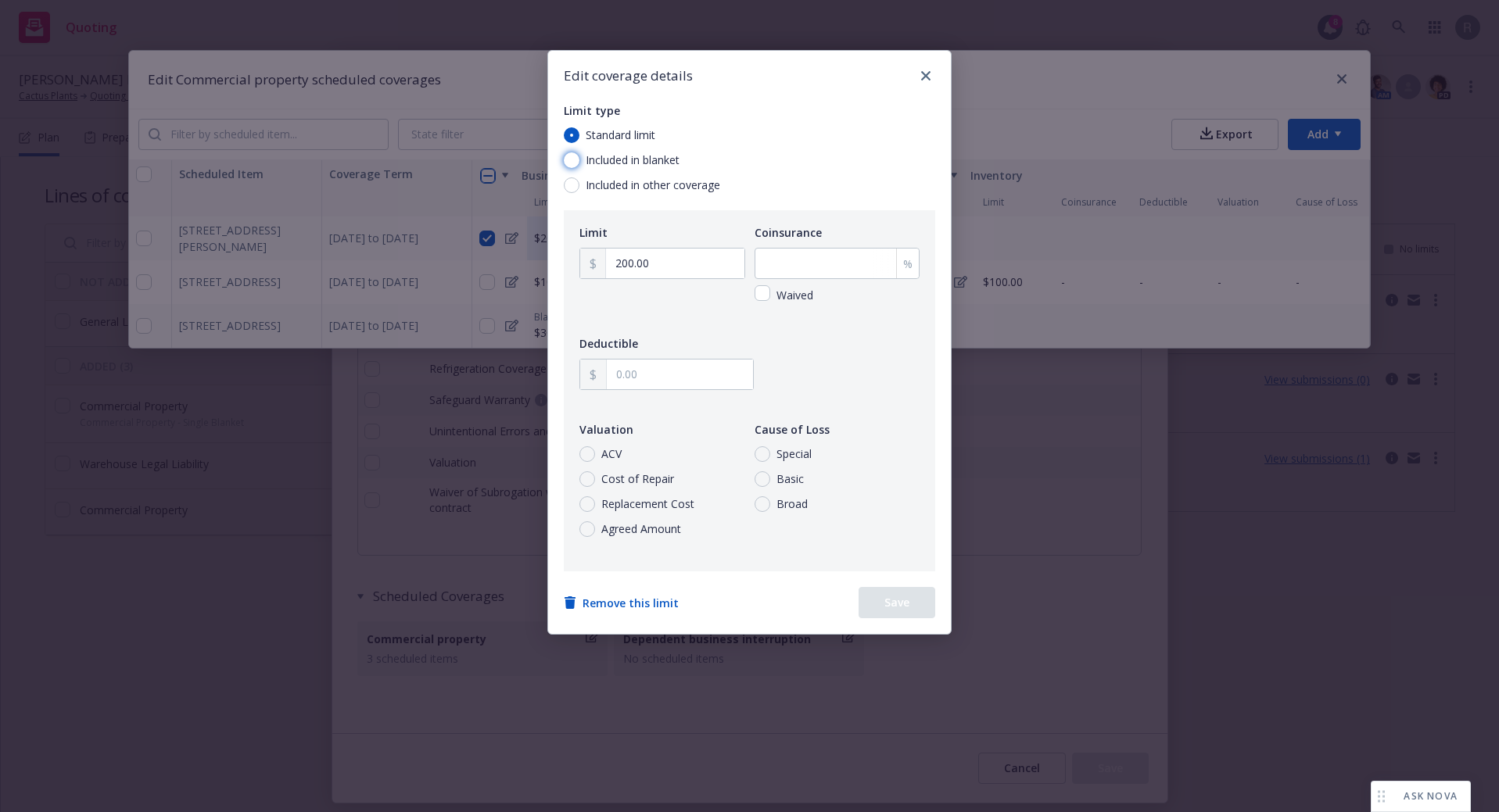 radio on "true" 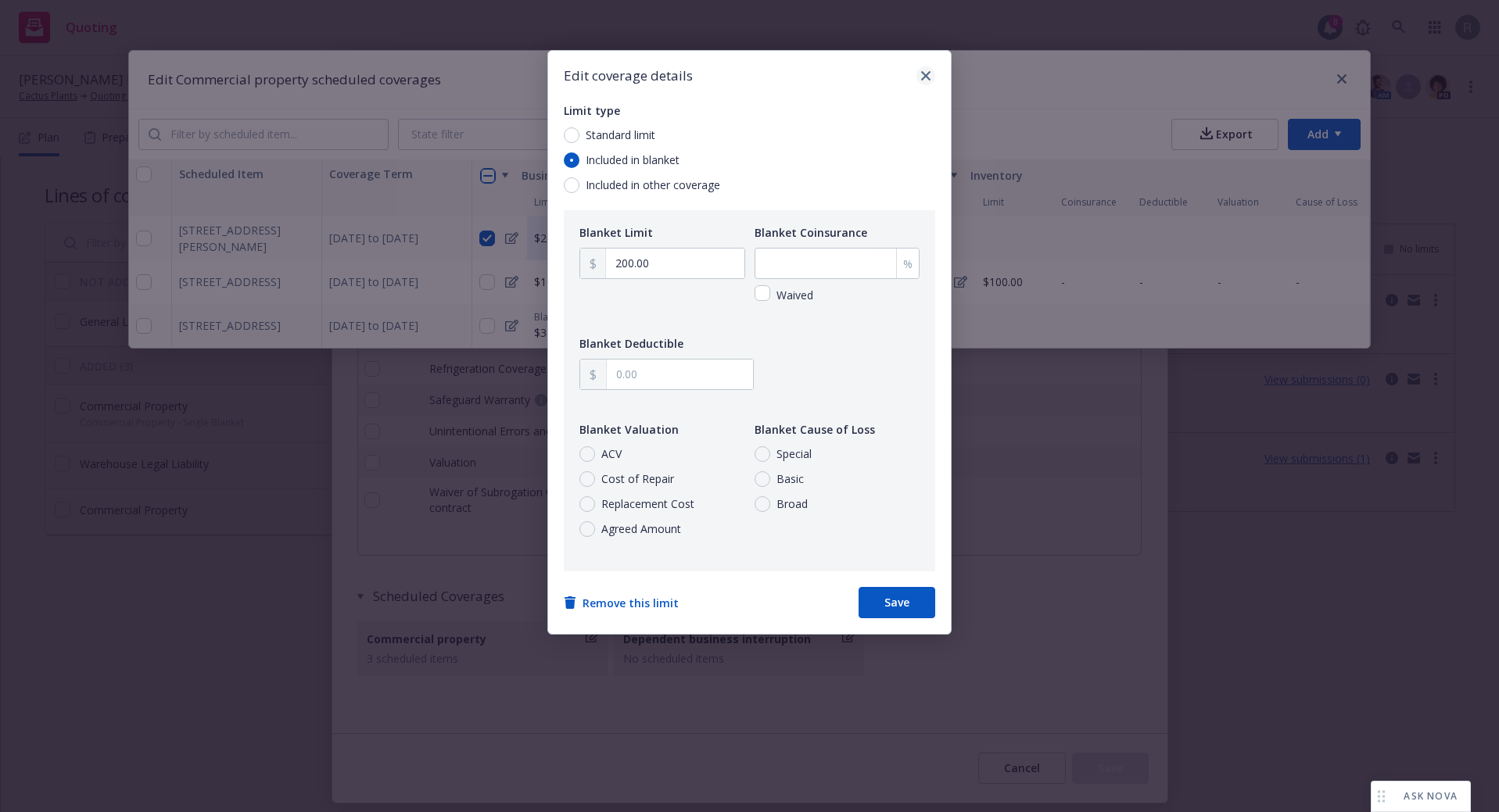 click at bounding box center (926, 76) 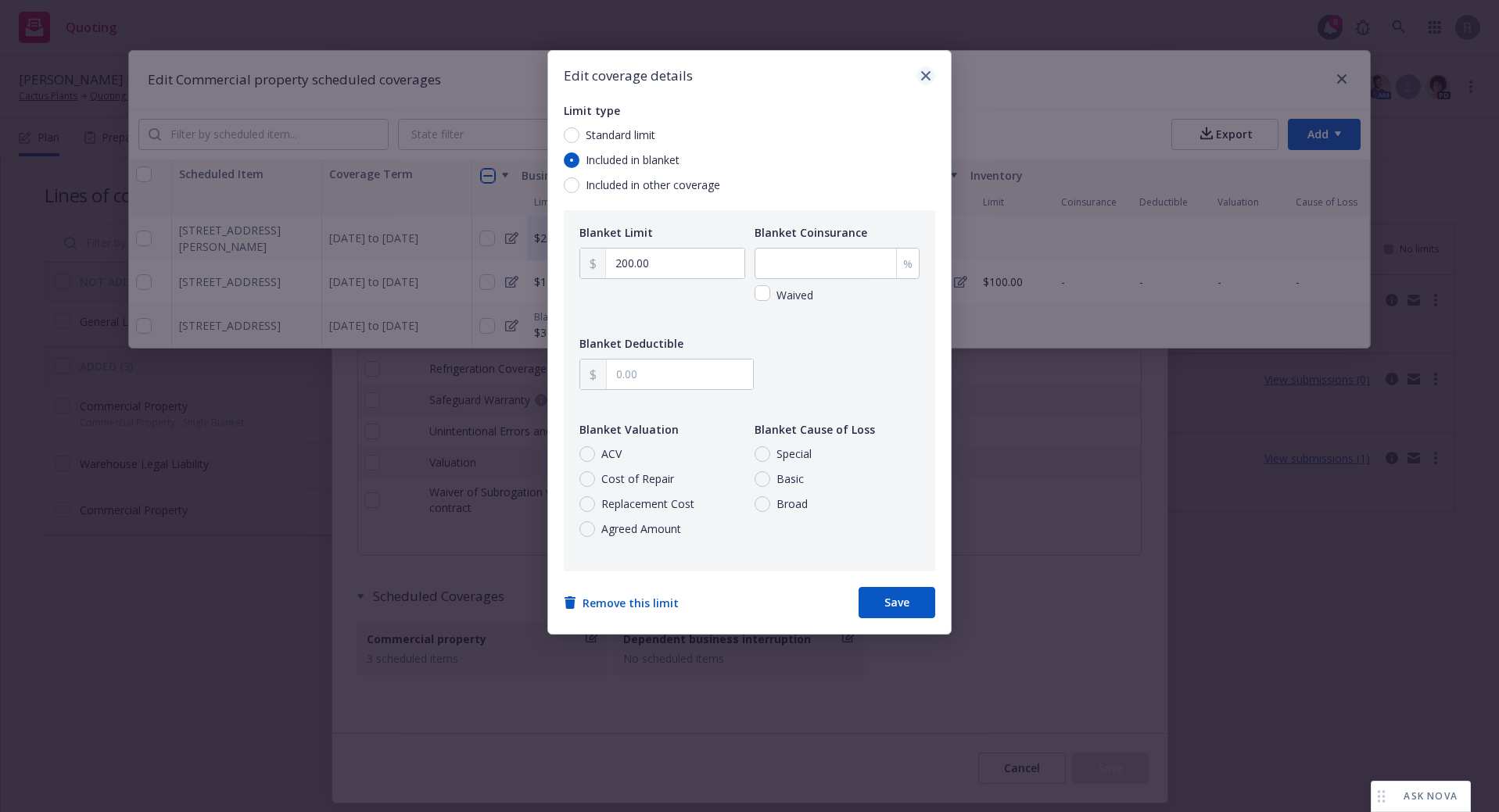 checkbox on "false" 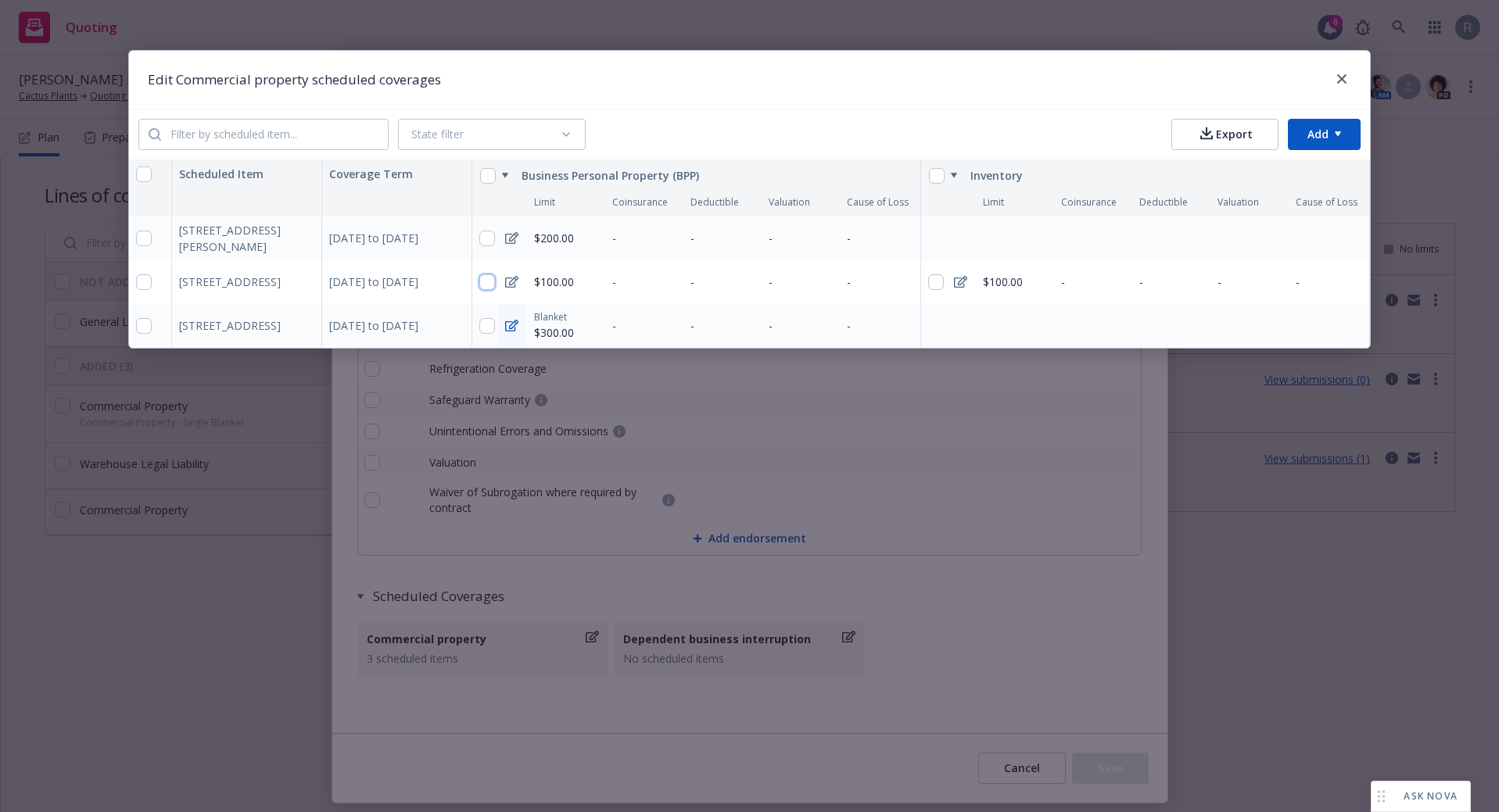 drag, startPoint x: 490, startPoint y: 284, endPoint x: 483, endPoint y: 317, distance: 33.734256 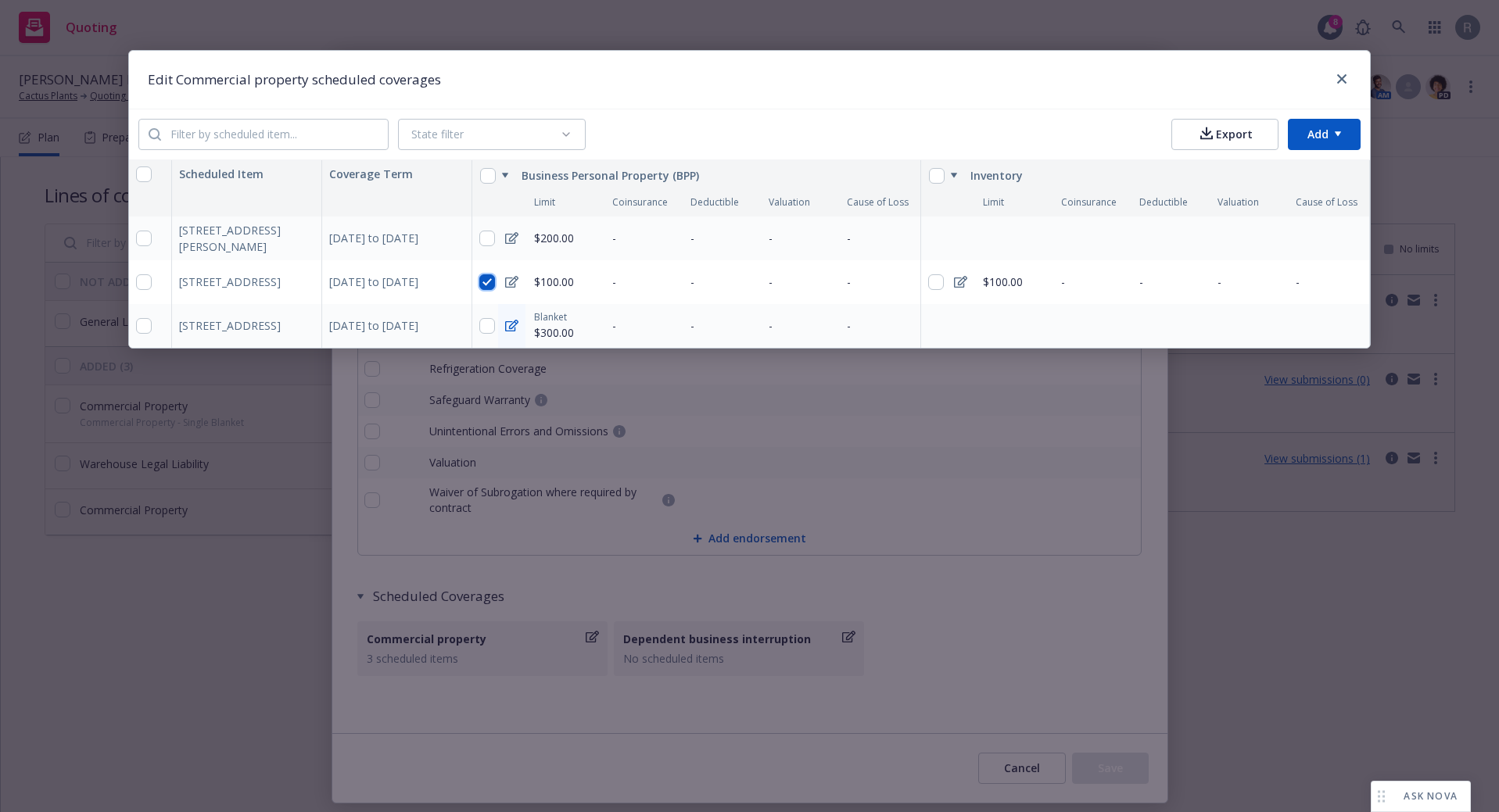checkbox on "true" 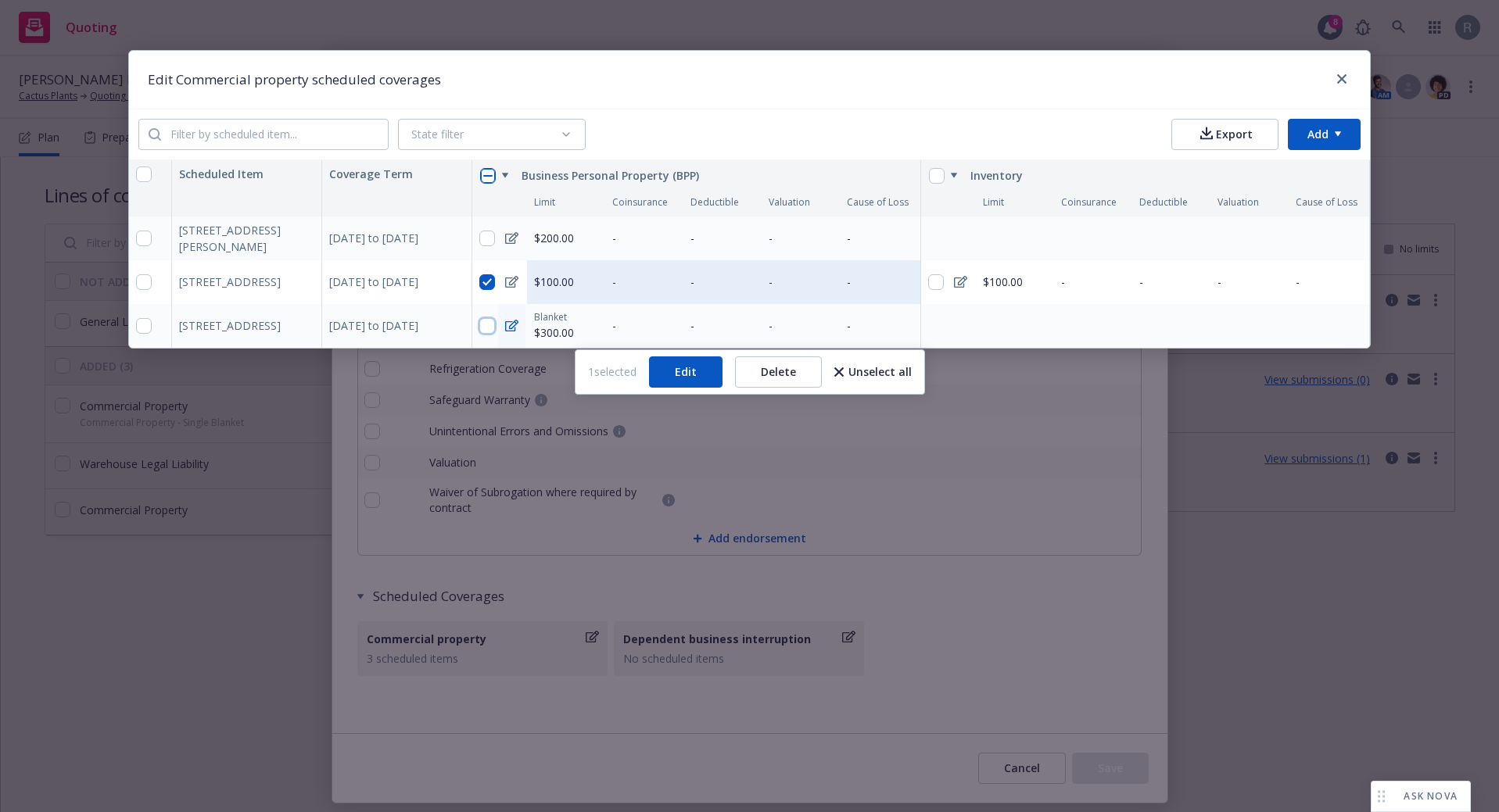 click at bounding box center [487, 326] 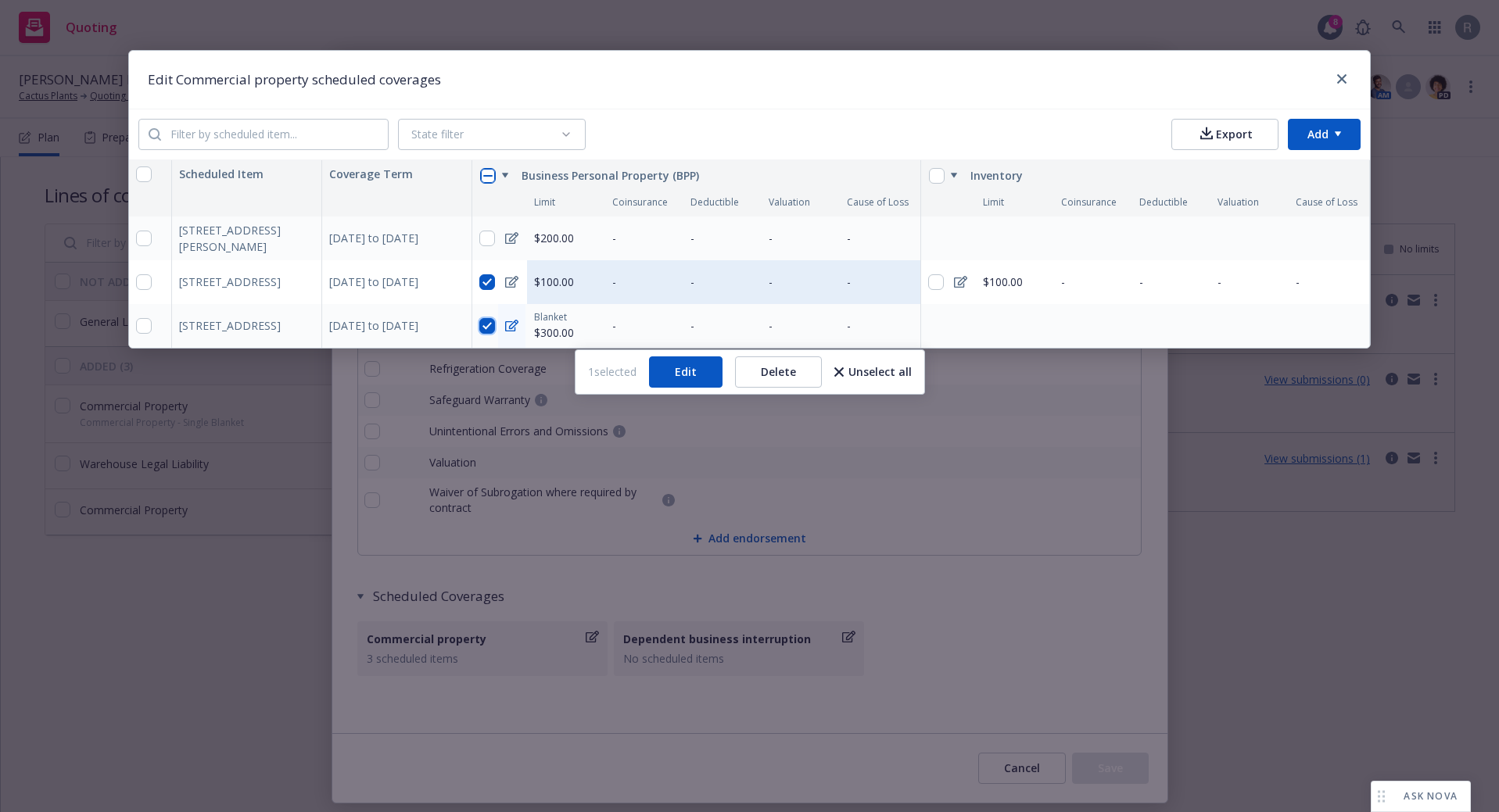 checkbox on "true" 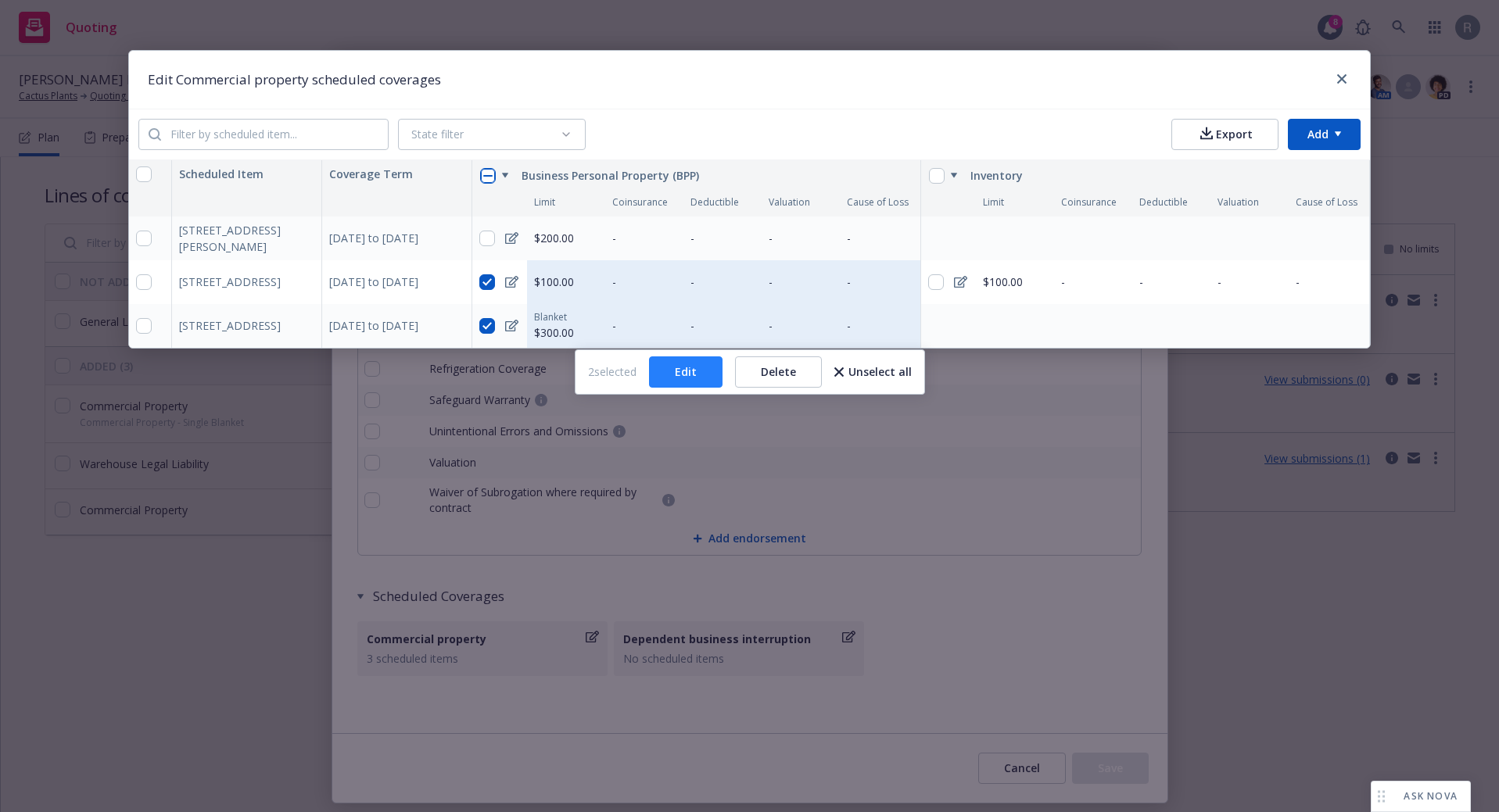 click on "Edit" at bounding box center [686, 372] 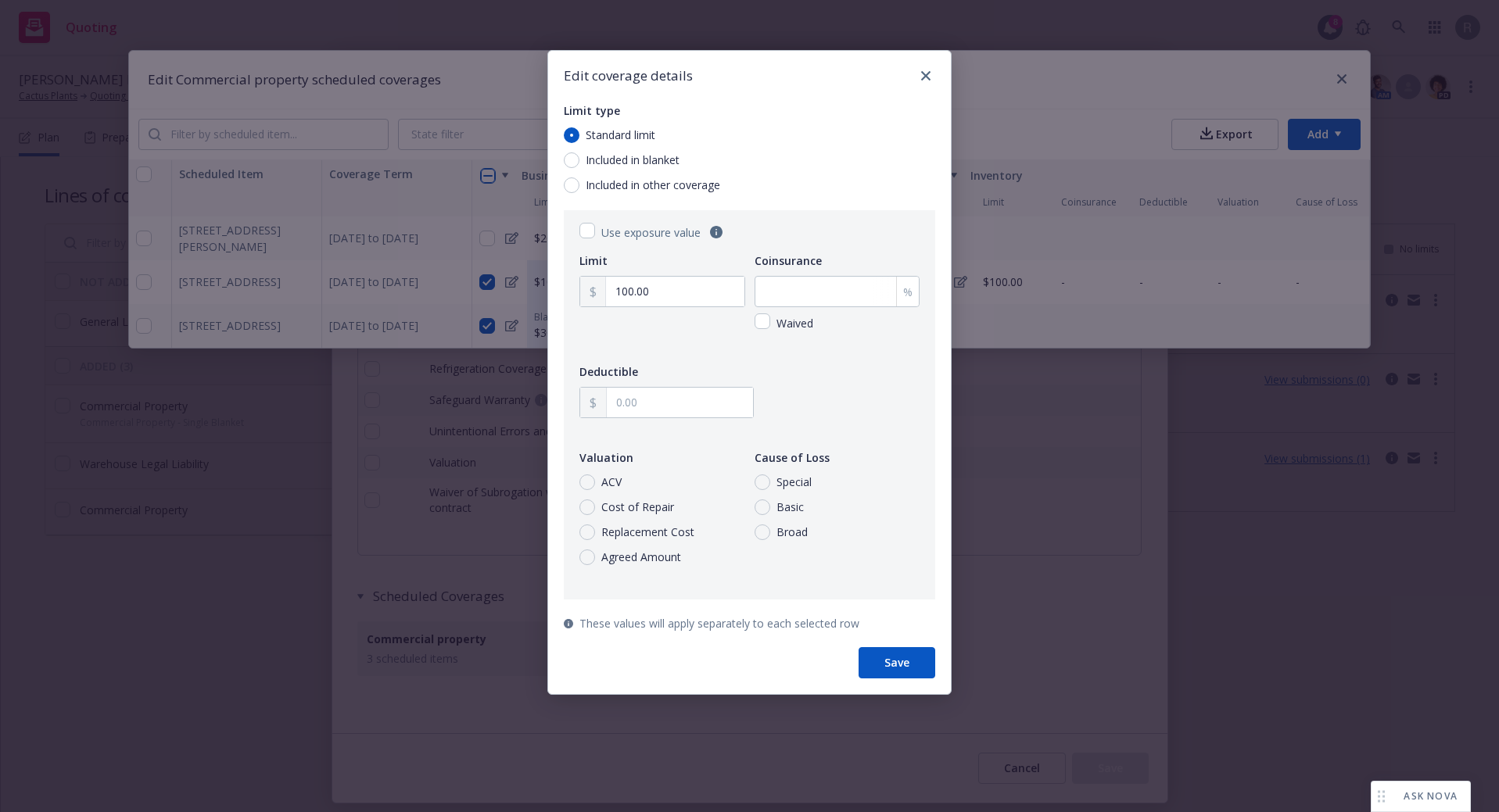 click on "Included in blanket" at bounding box center (633, 160) 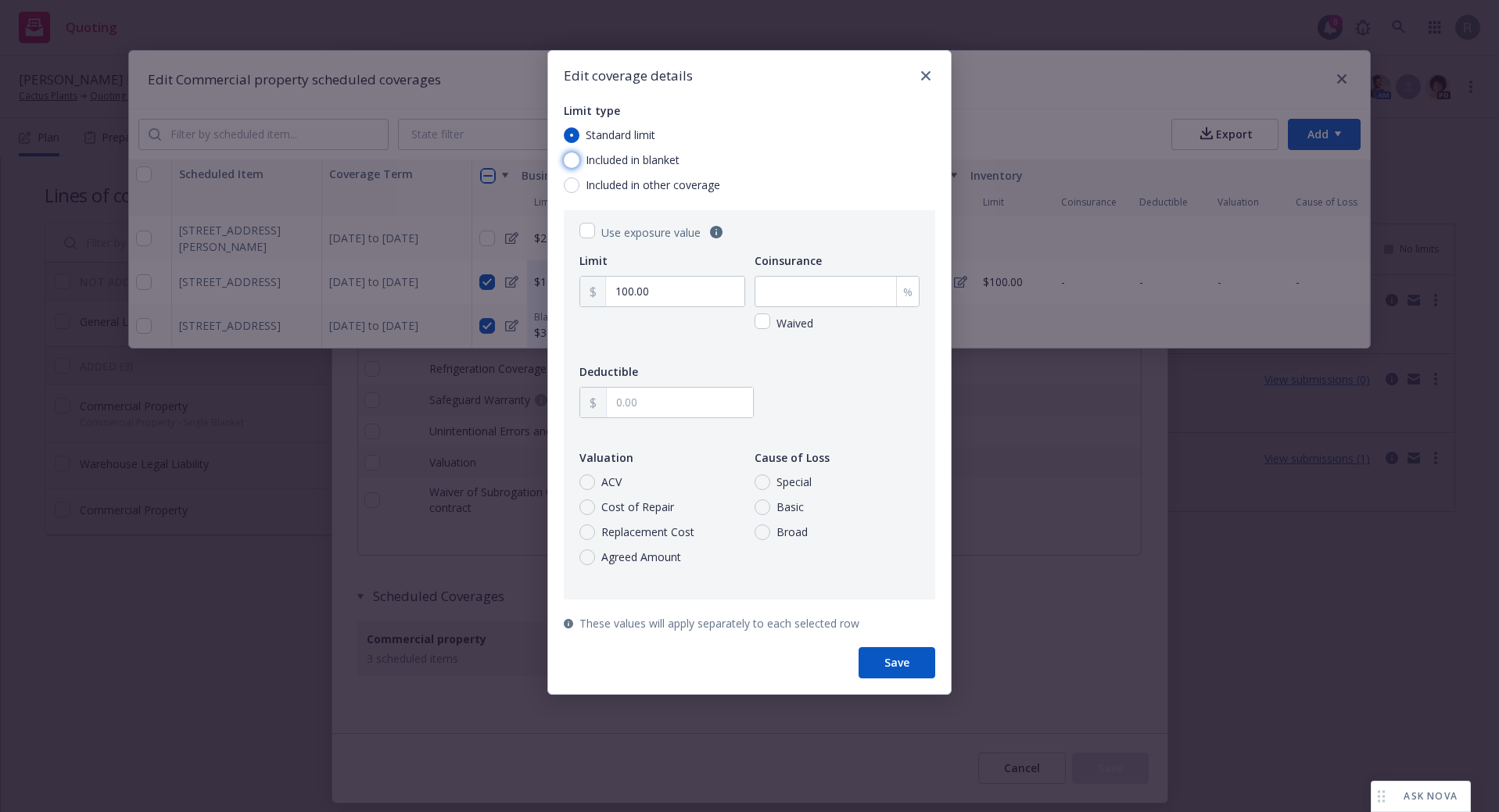 click on "Included in blanket" at bounding box center (572, 160) 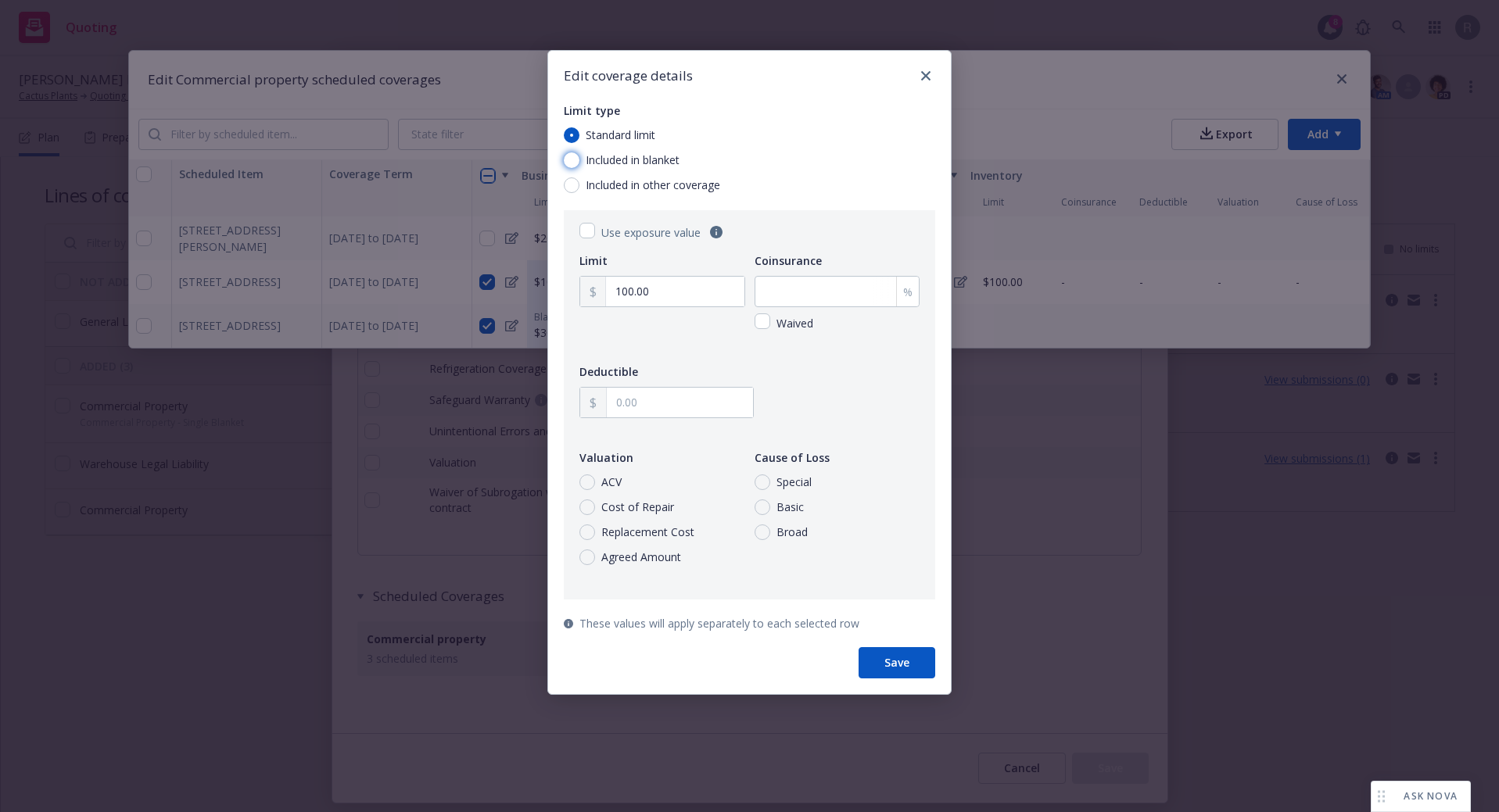 radio on "true" 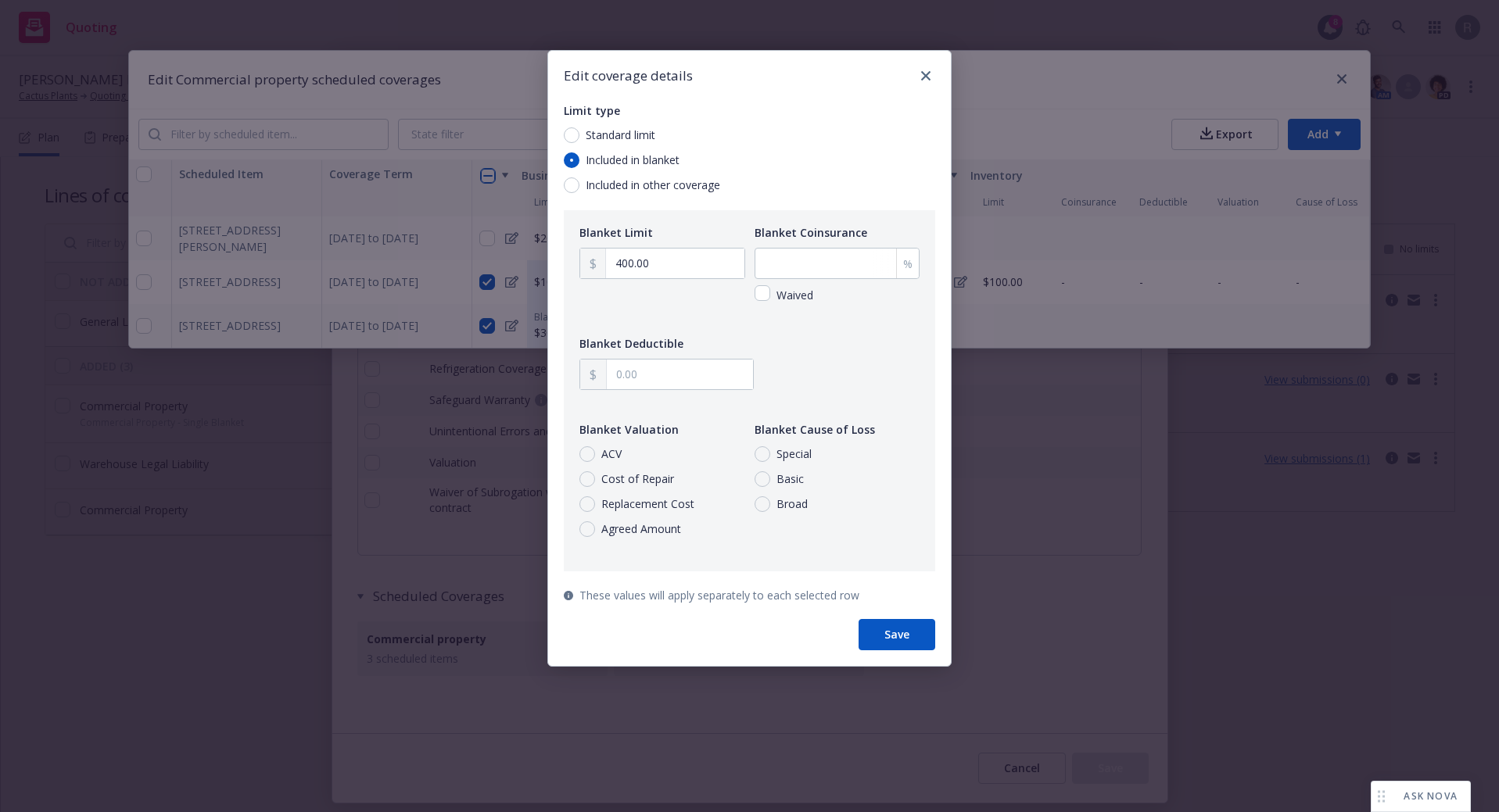 click on "Standard limit" at bounding box center (620, 135) 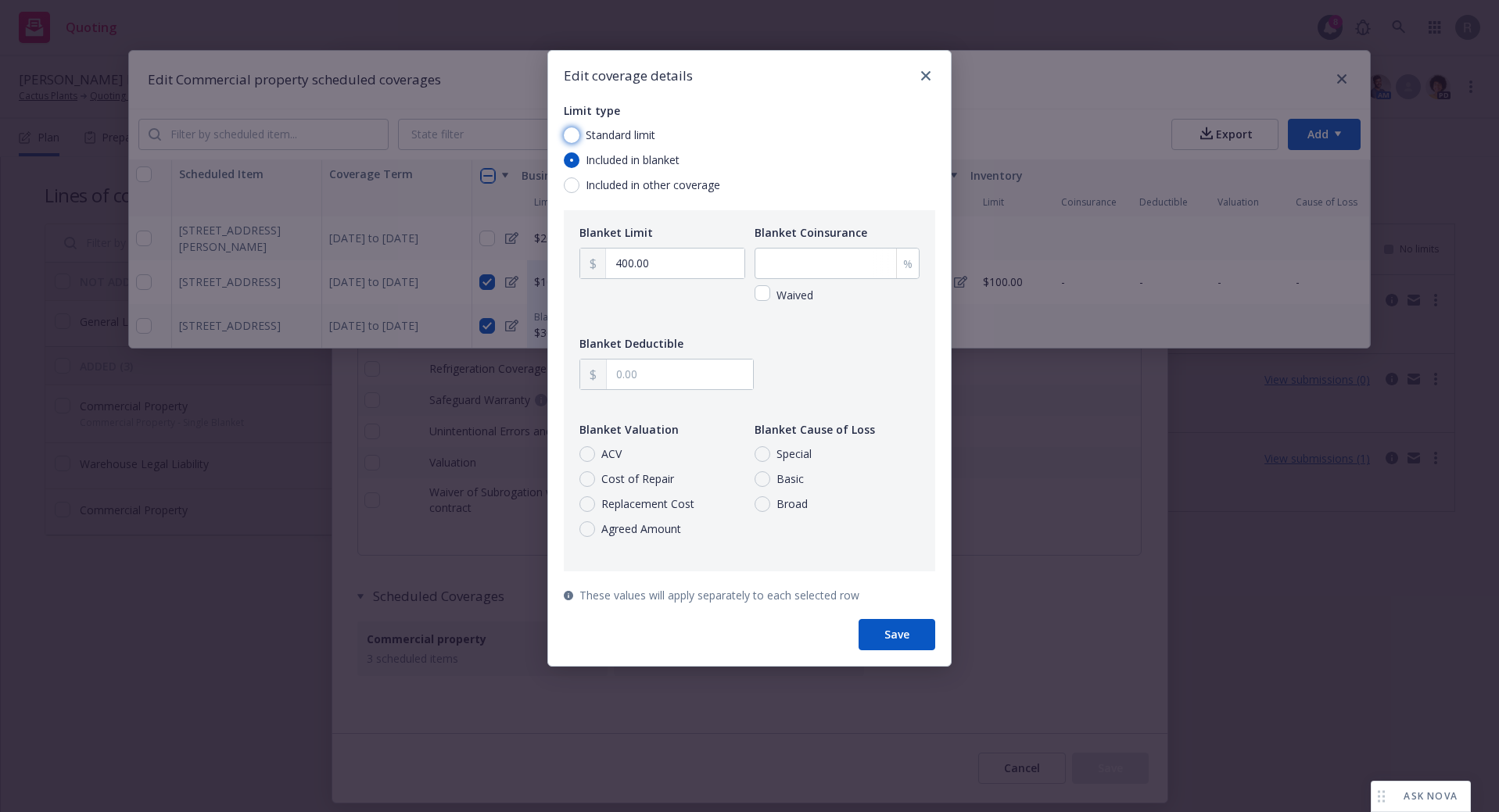 click on "Standard limit" at bounding box center (572, 135) 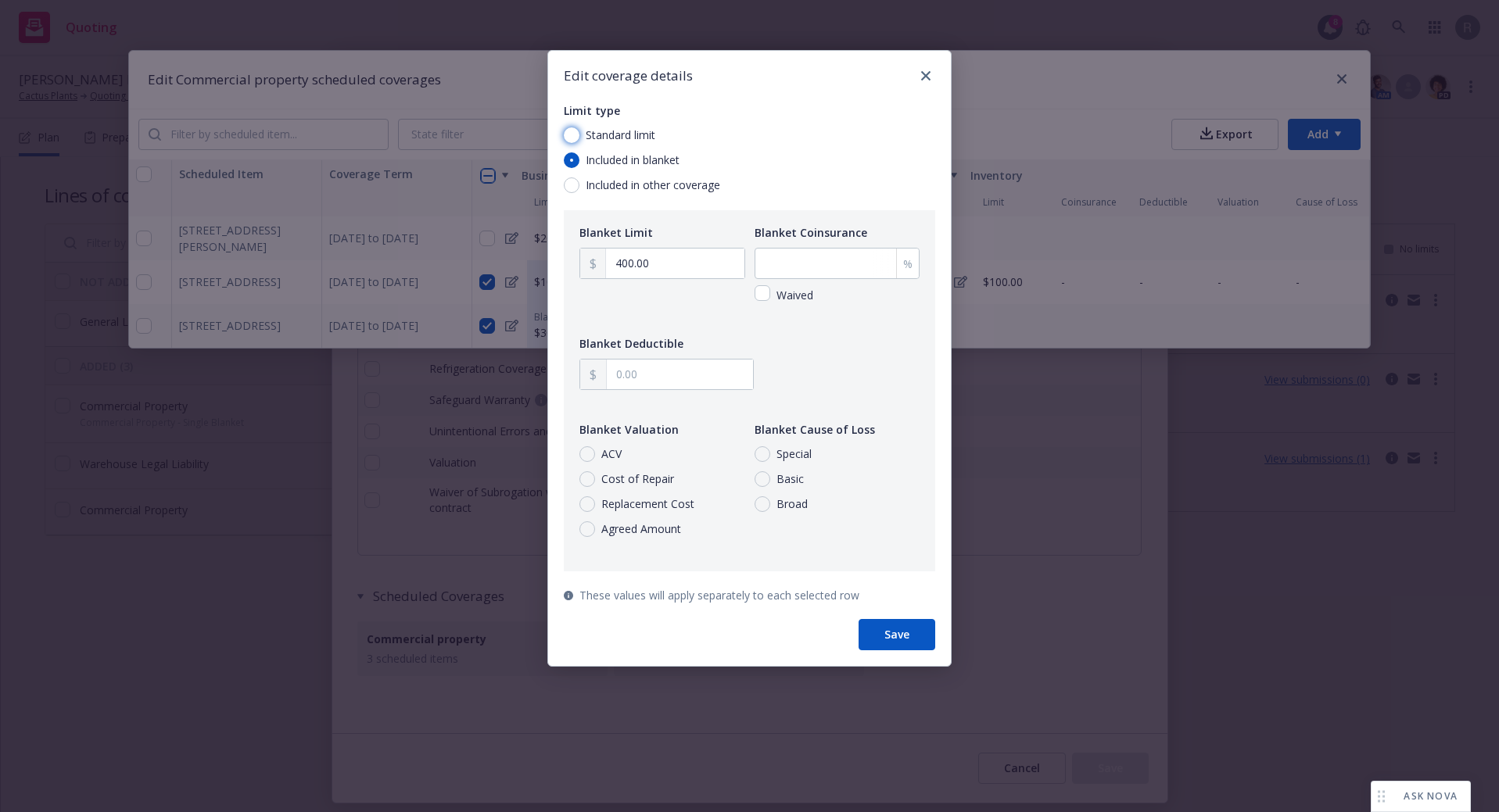 radio on "true" 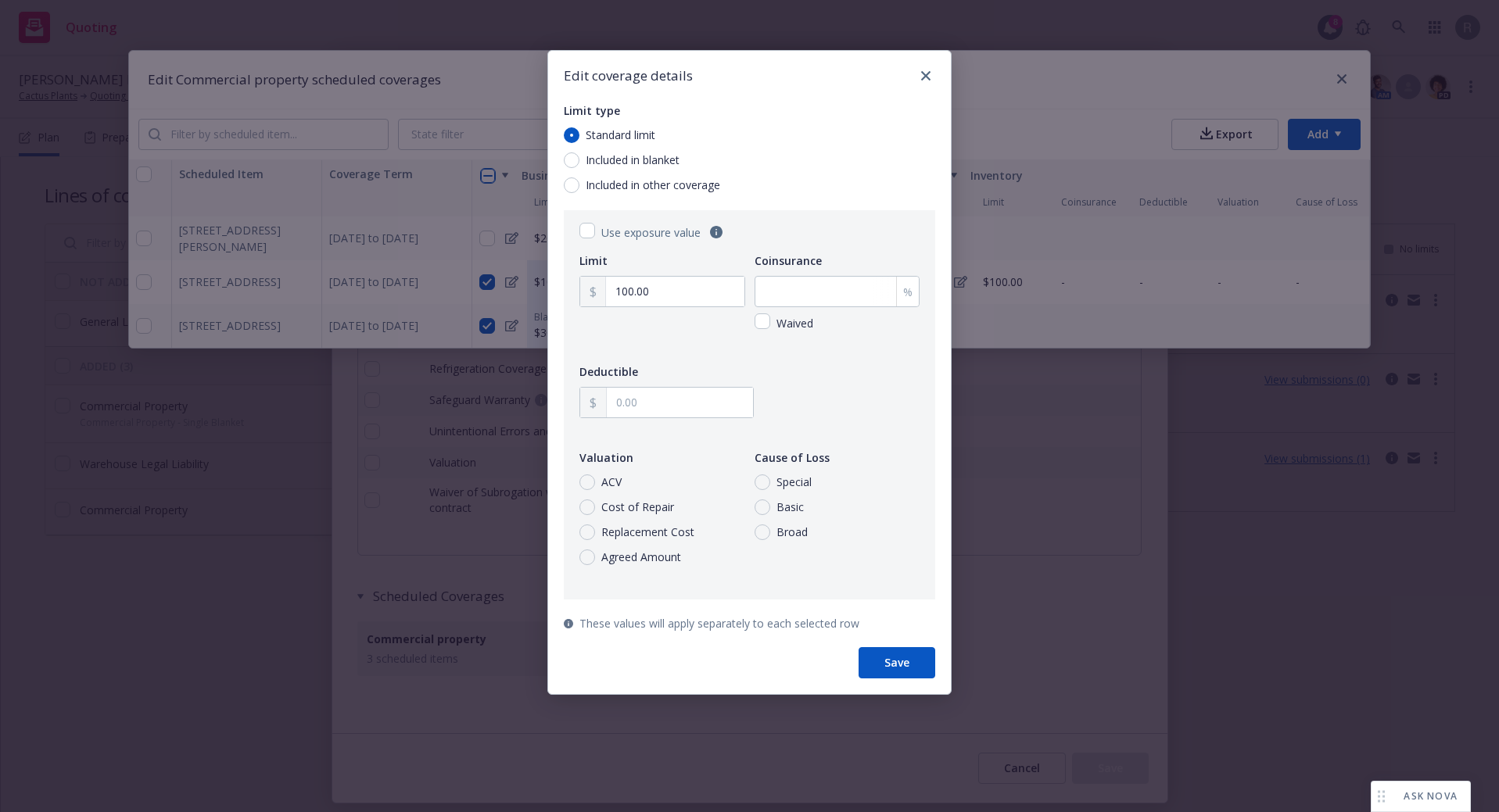click on "Included in blanket" at bounding box center (633, 160) 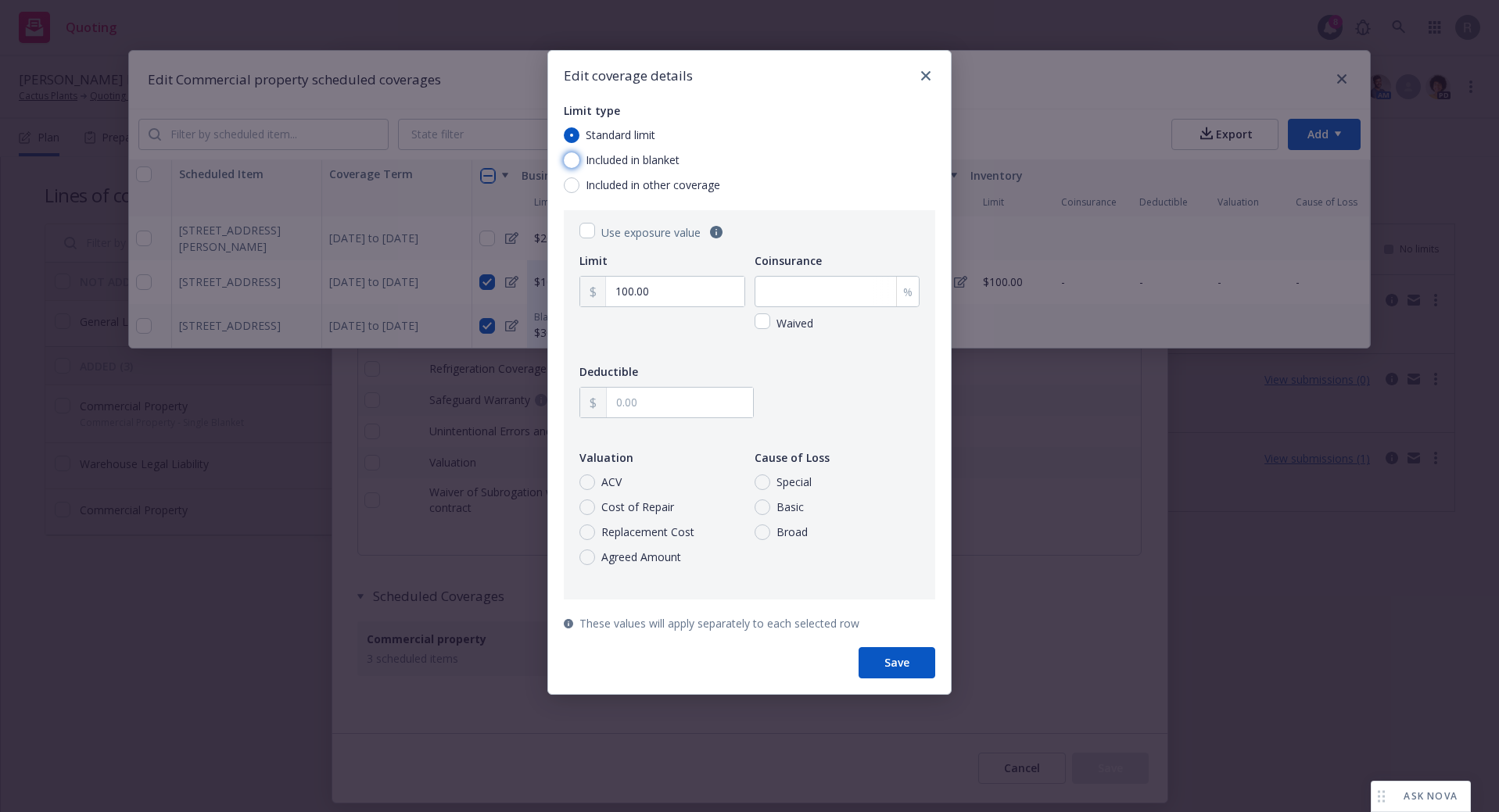 click on "Included in blanket" at bounding box center [572, 160] 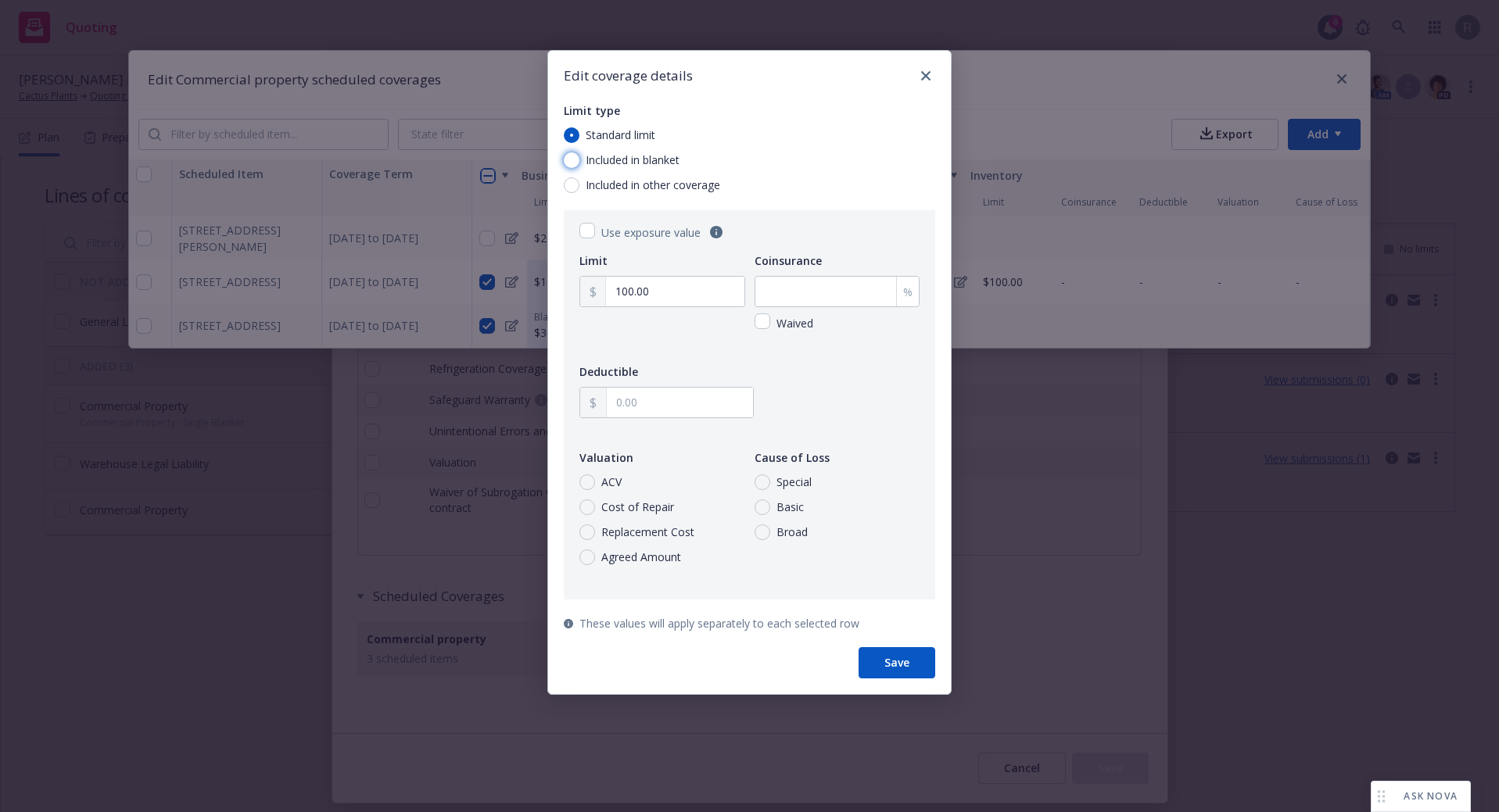 radio on "true" 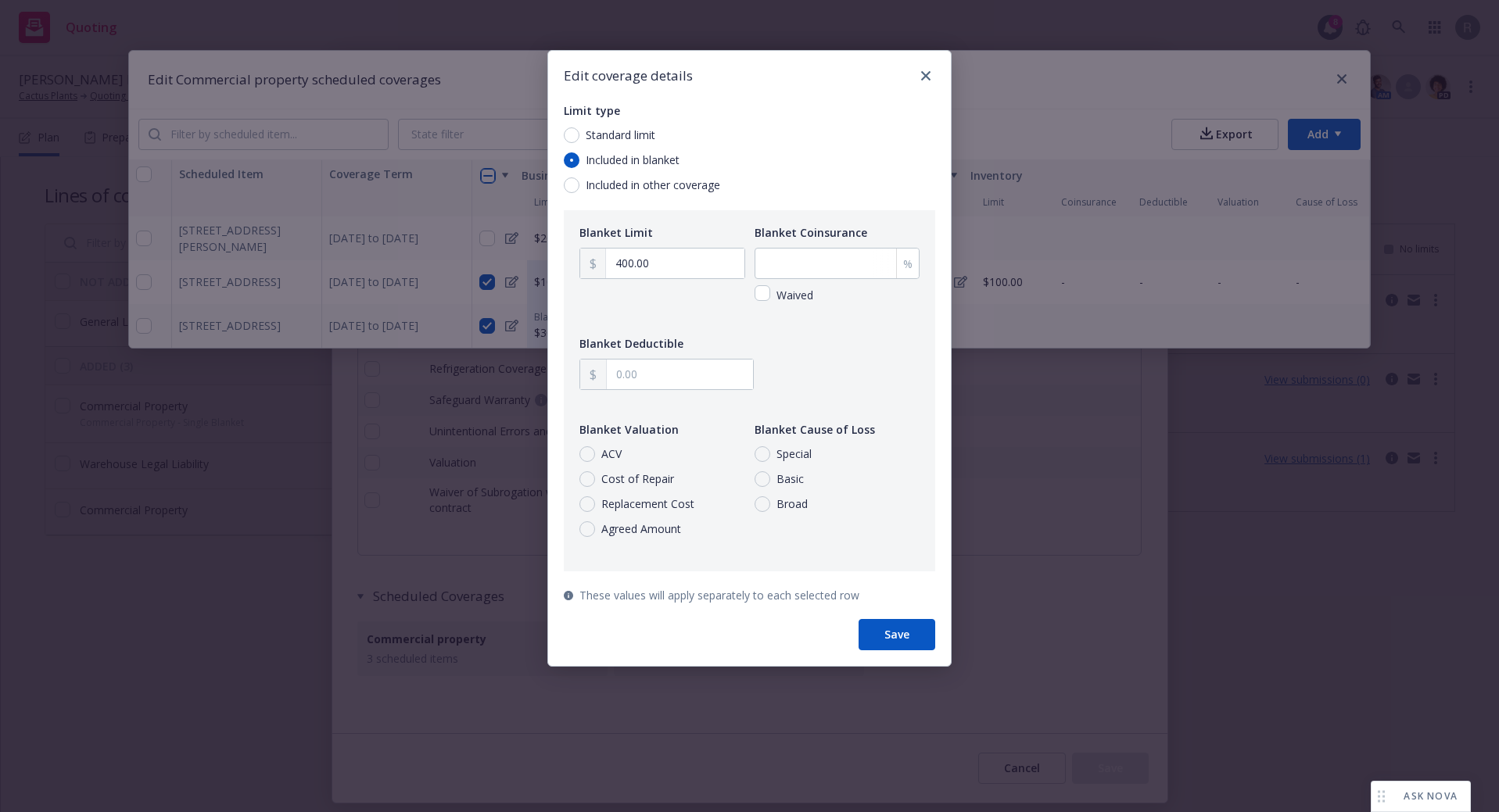click on "Standard limit" at bounding box center [620, 135] 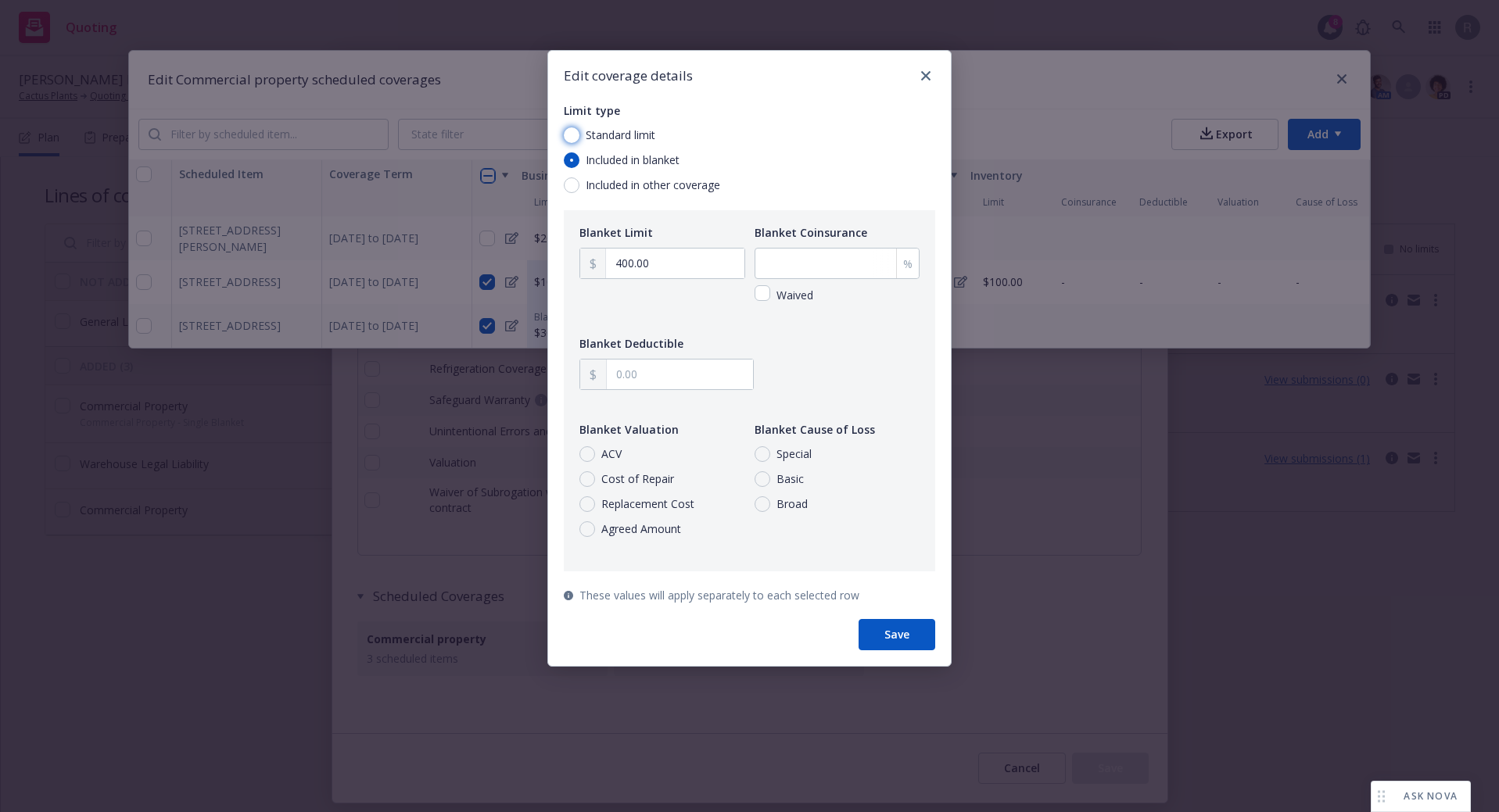 click on "Standard limit" at bounding box center (572, 135) 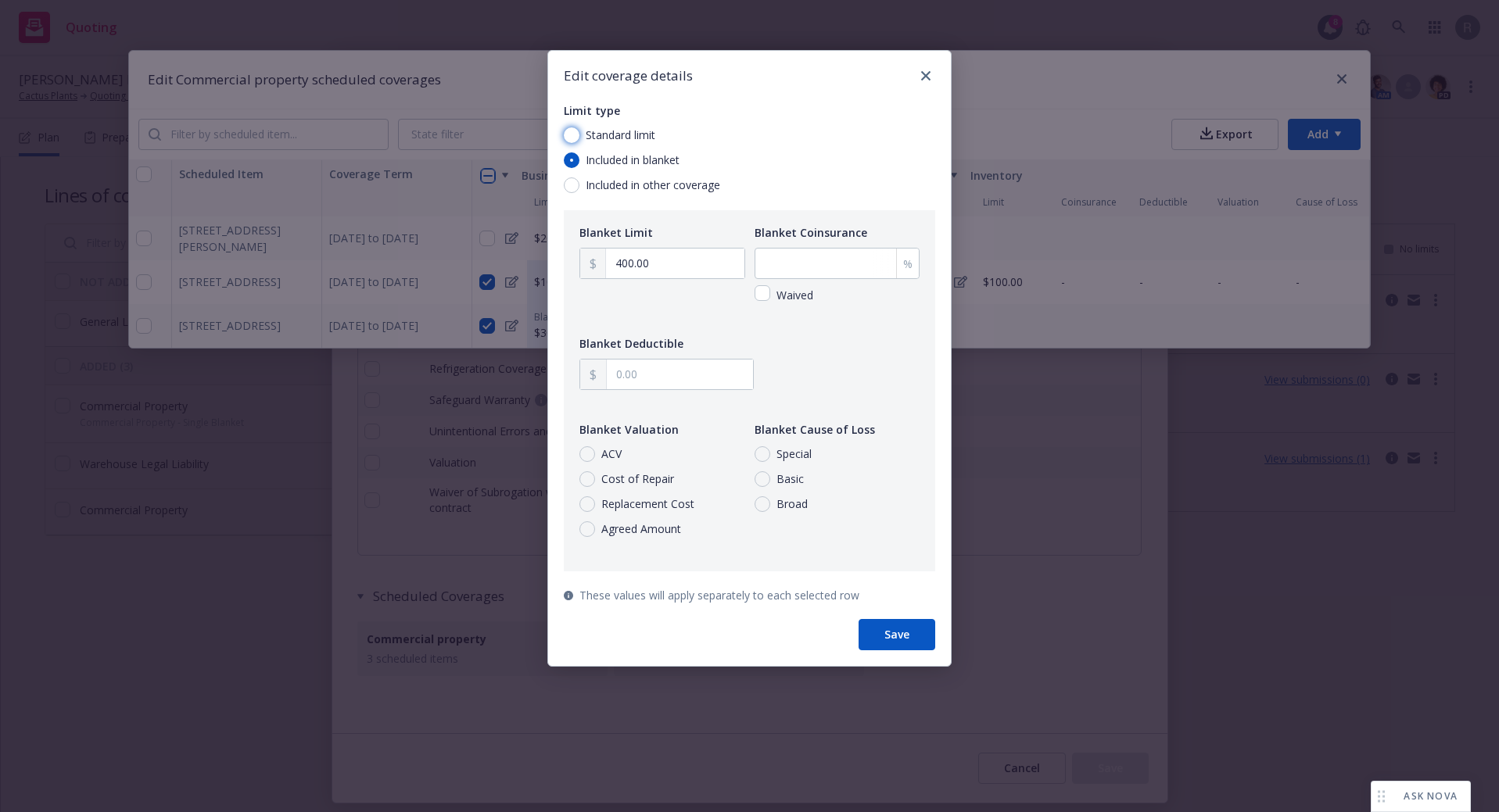 radio on "true" 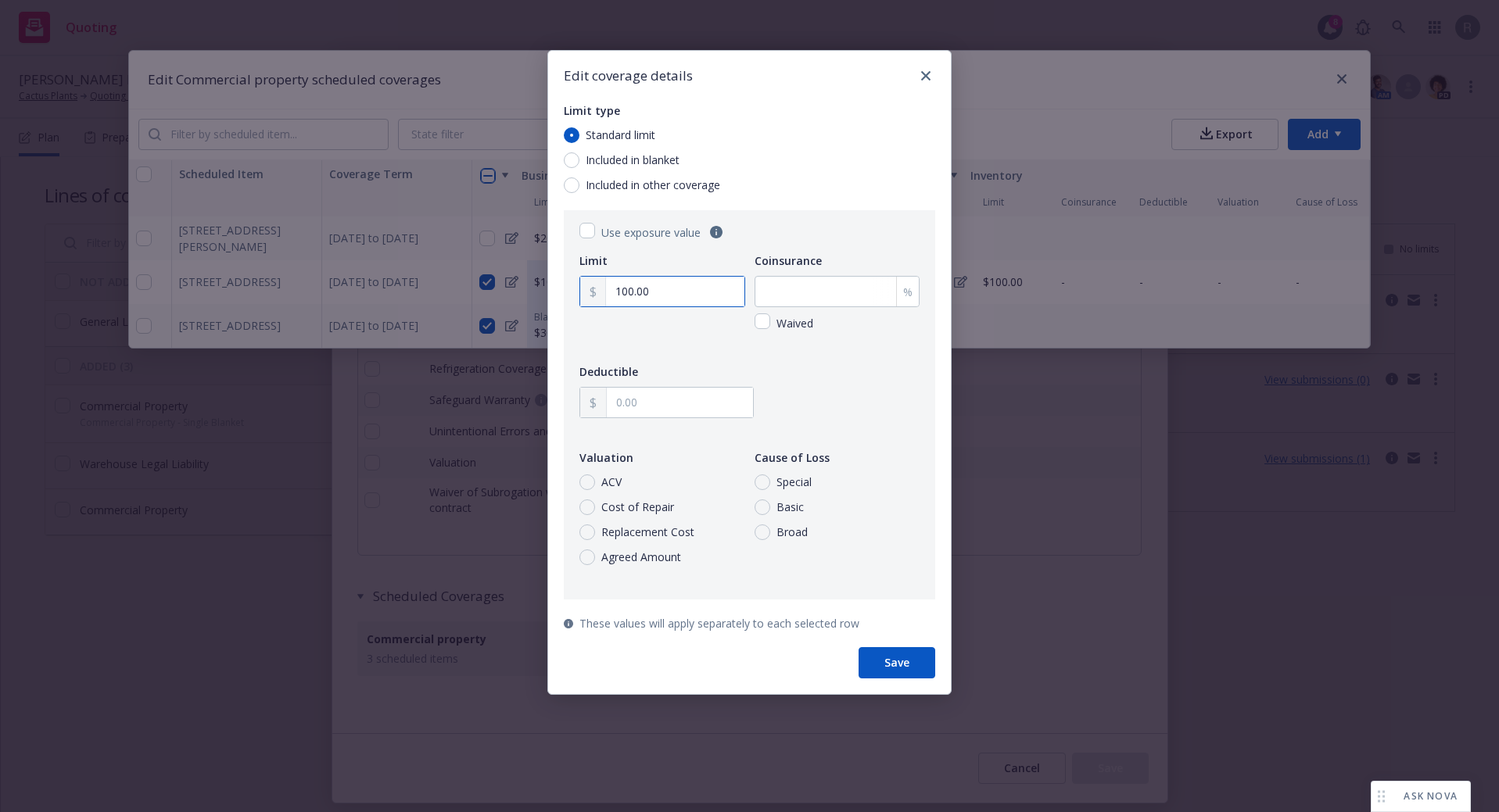 drag, startPoint x: 680, startPoint y: 298, endPoint x: 619, endPoint y: 292, distance: 61.29437 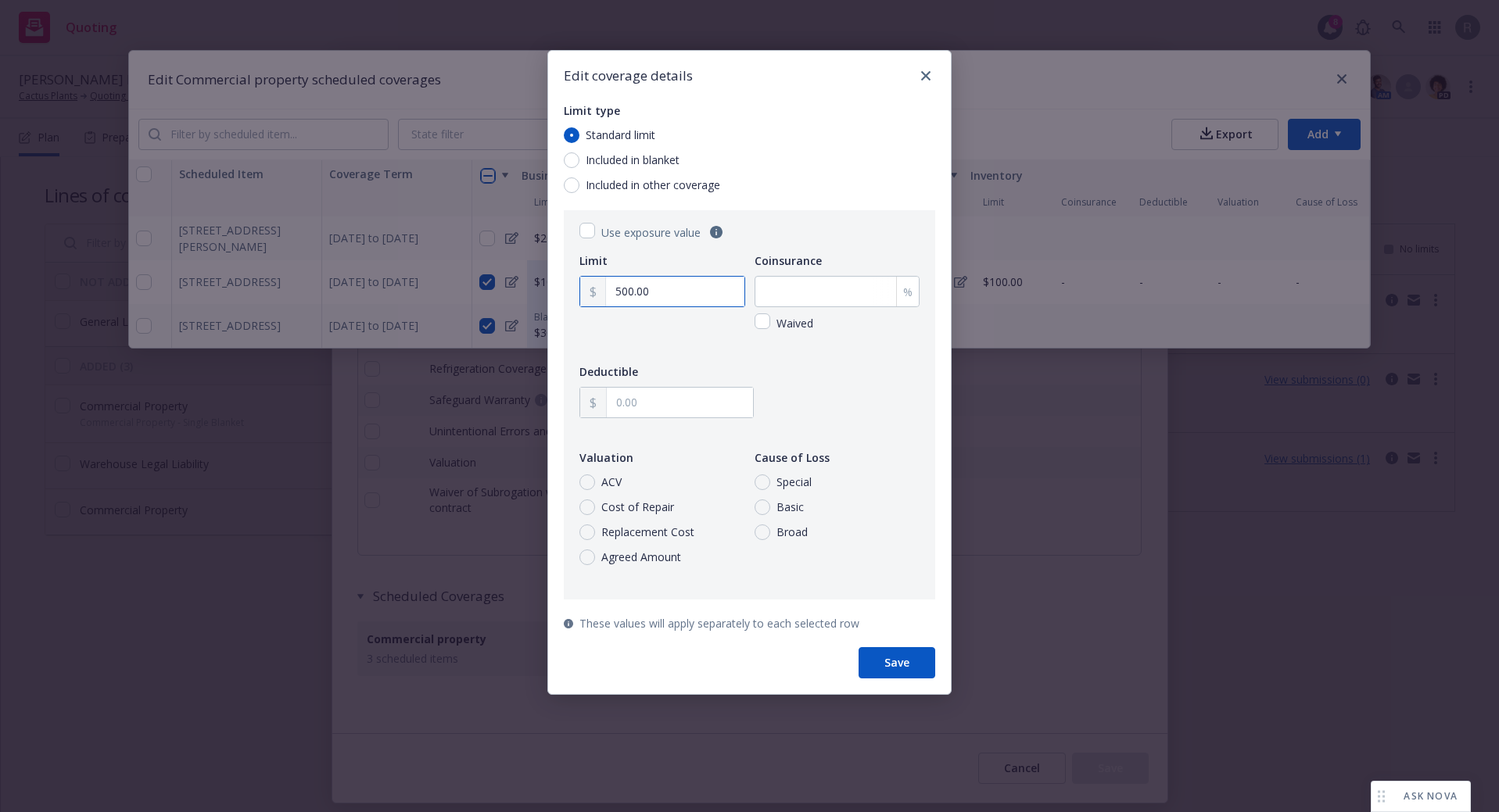 type on "500.00" 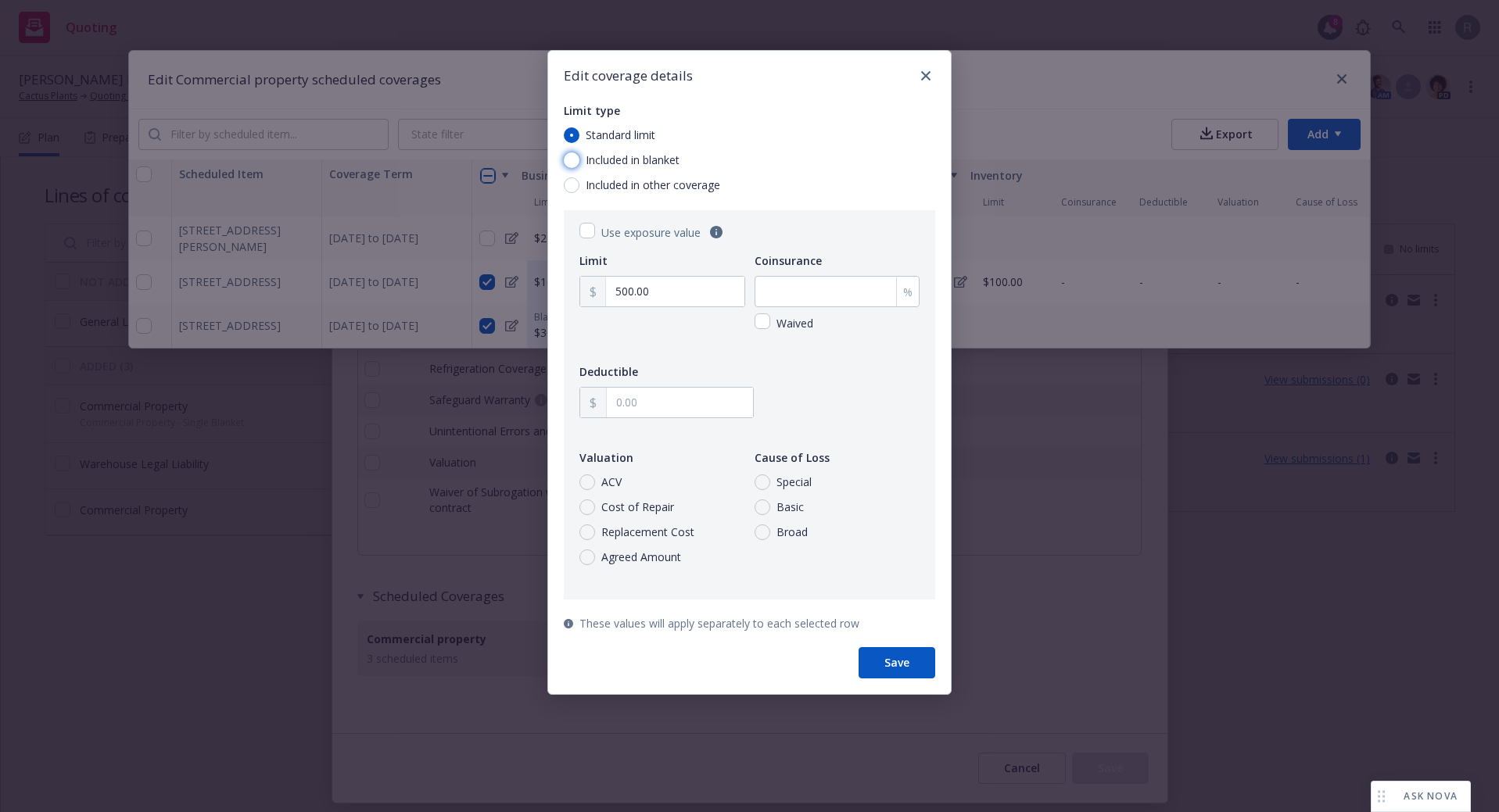 click on "Included in blanket" at bounding box center (572, 160) 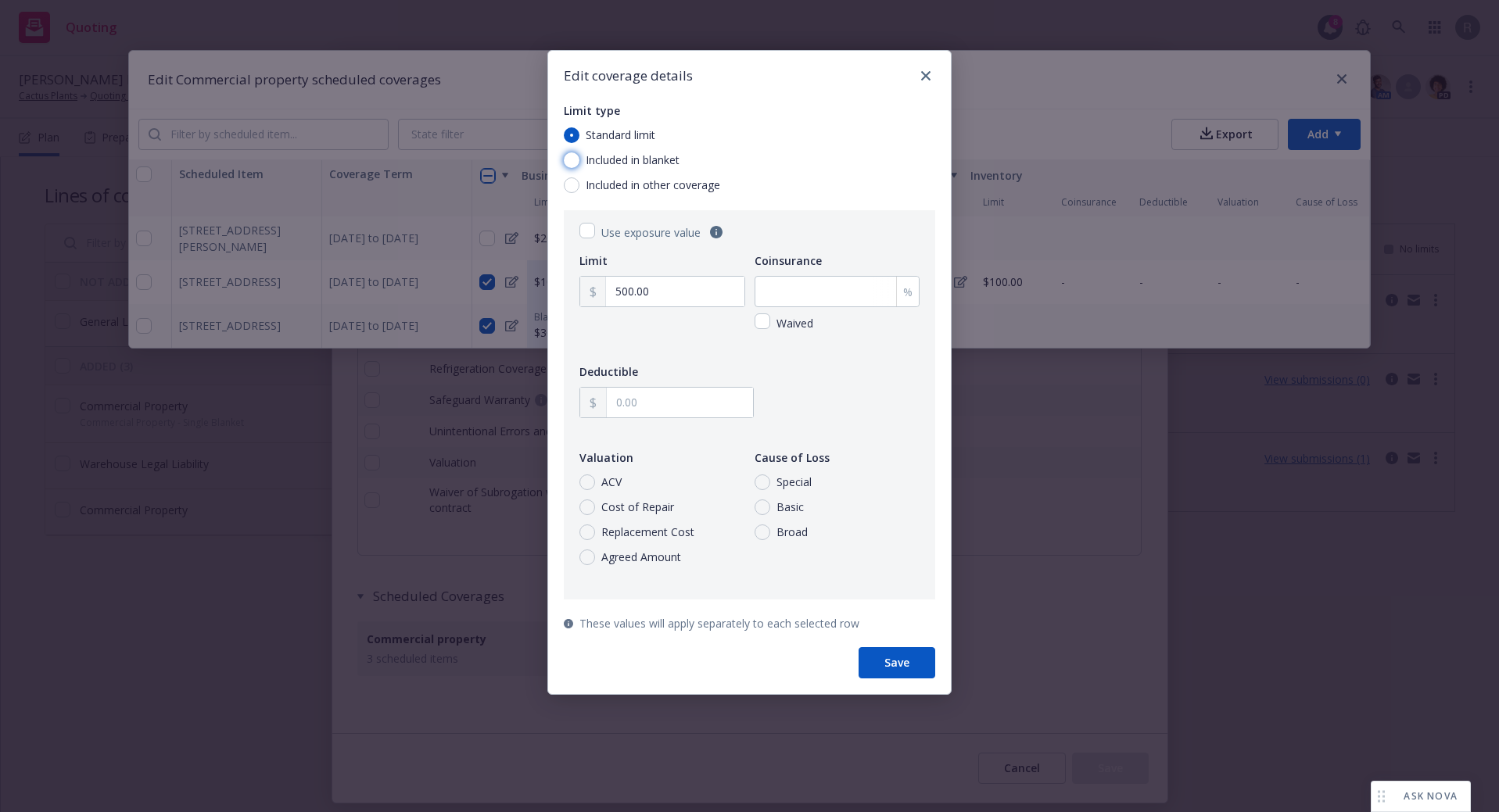 radio on "true" 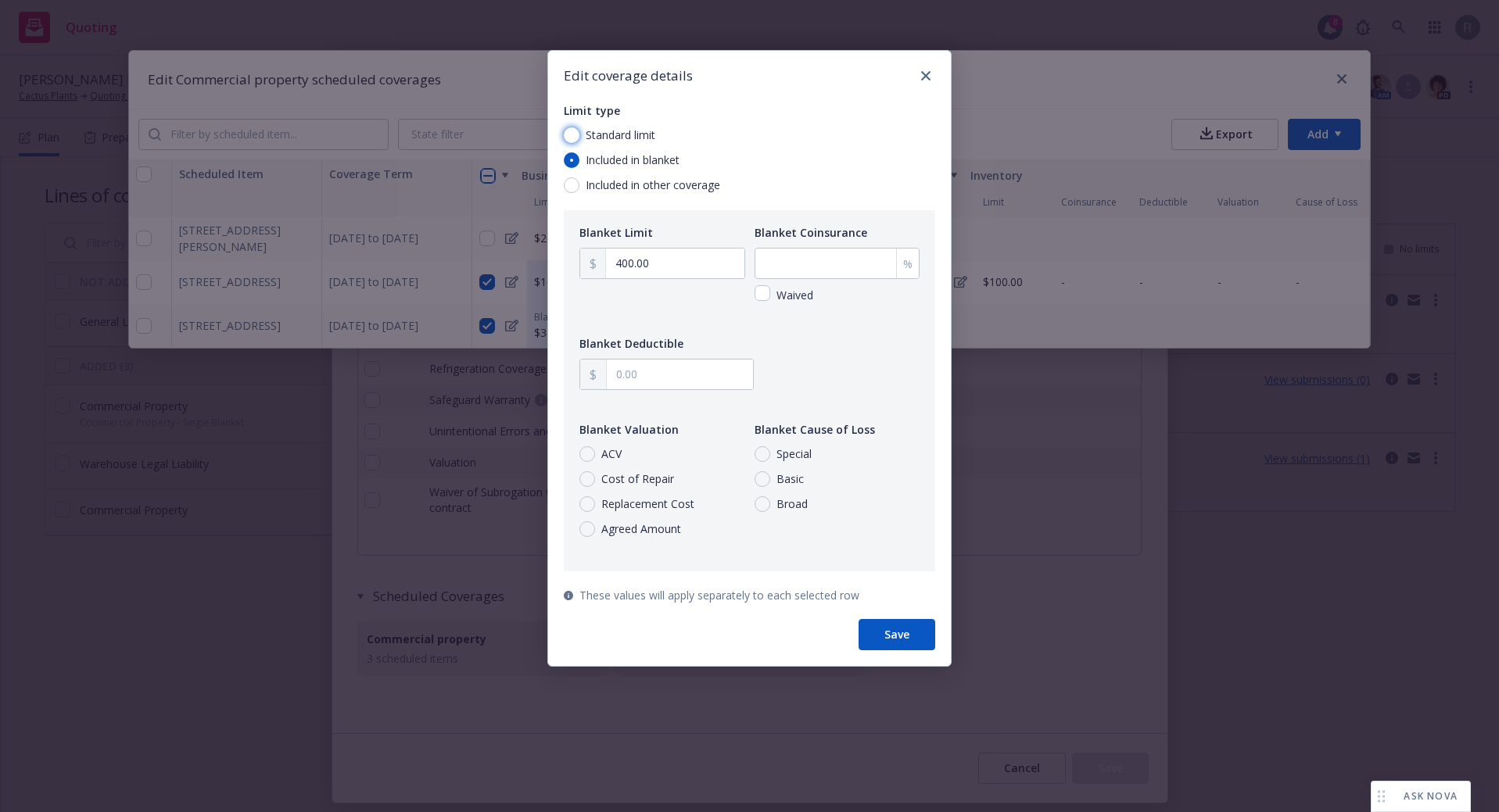 click on "Standard limit" at bounding box center (572, 135) 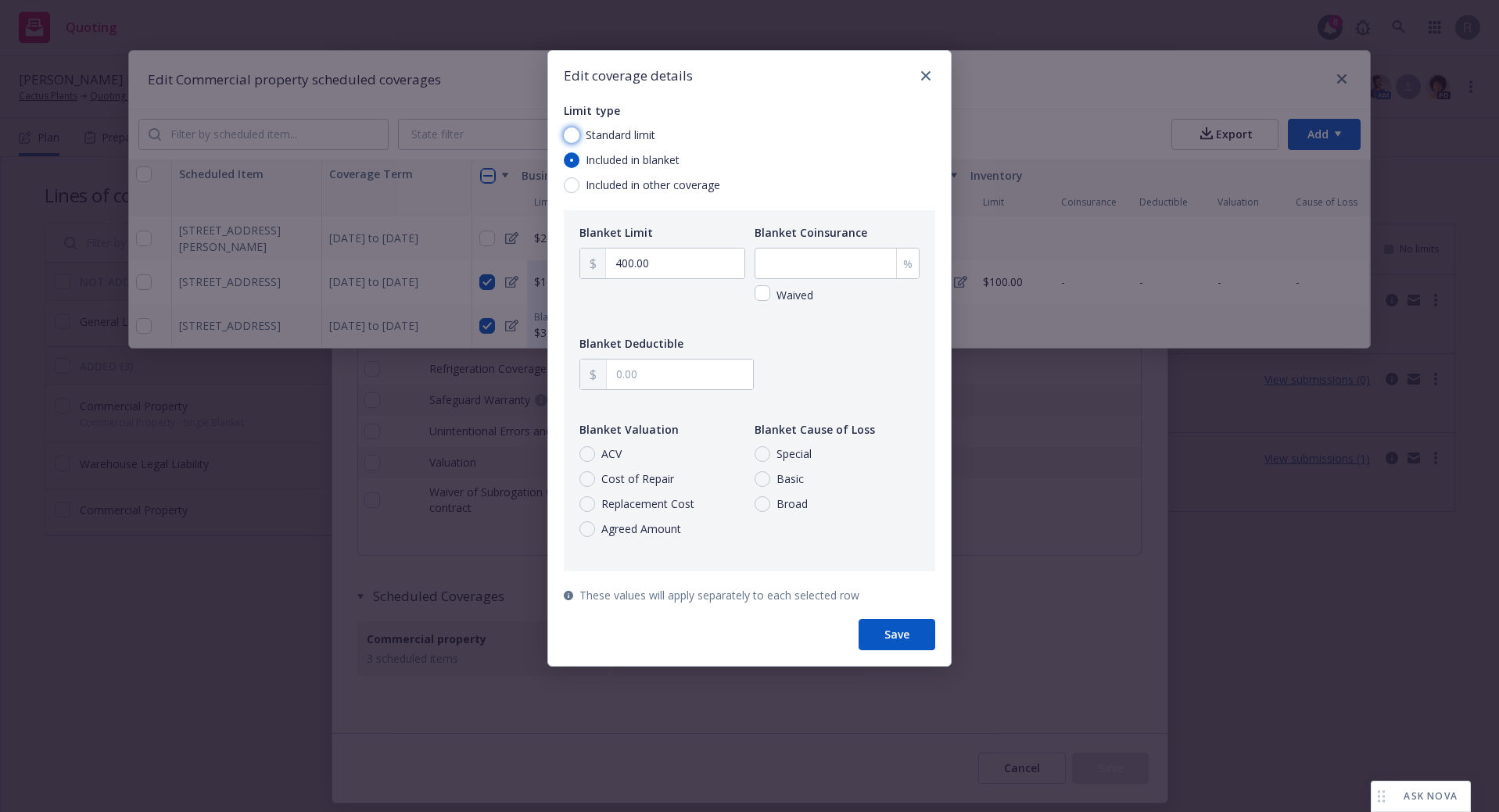 radio on "true" 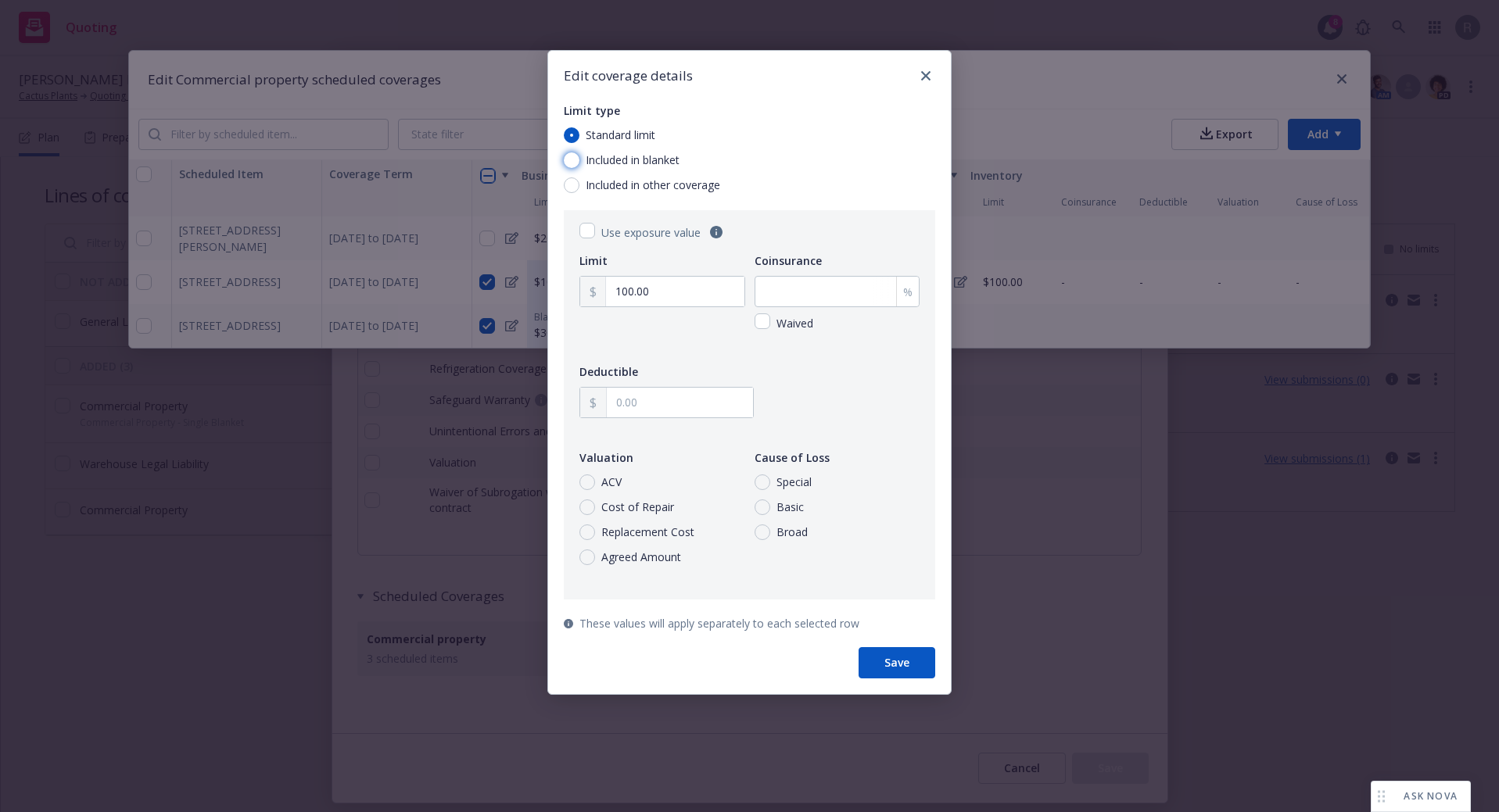 click on "Included in blanket" at bounding box center [572, 160] 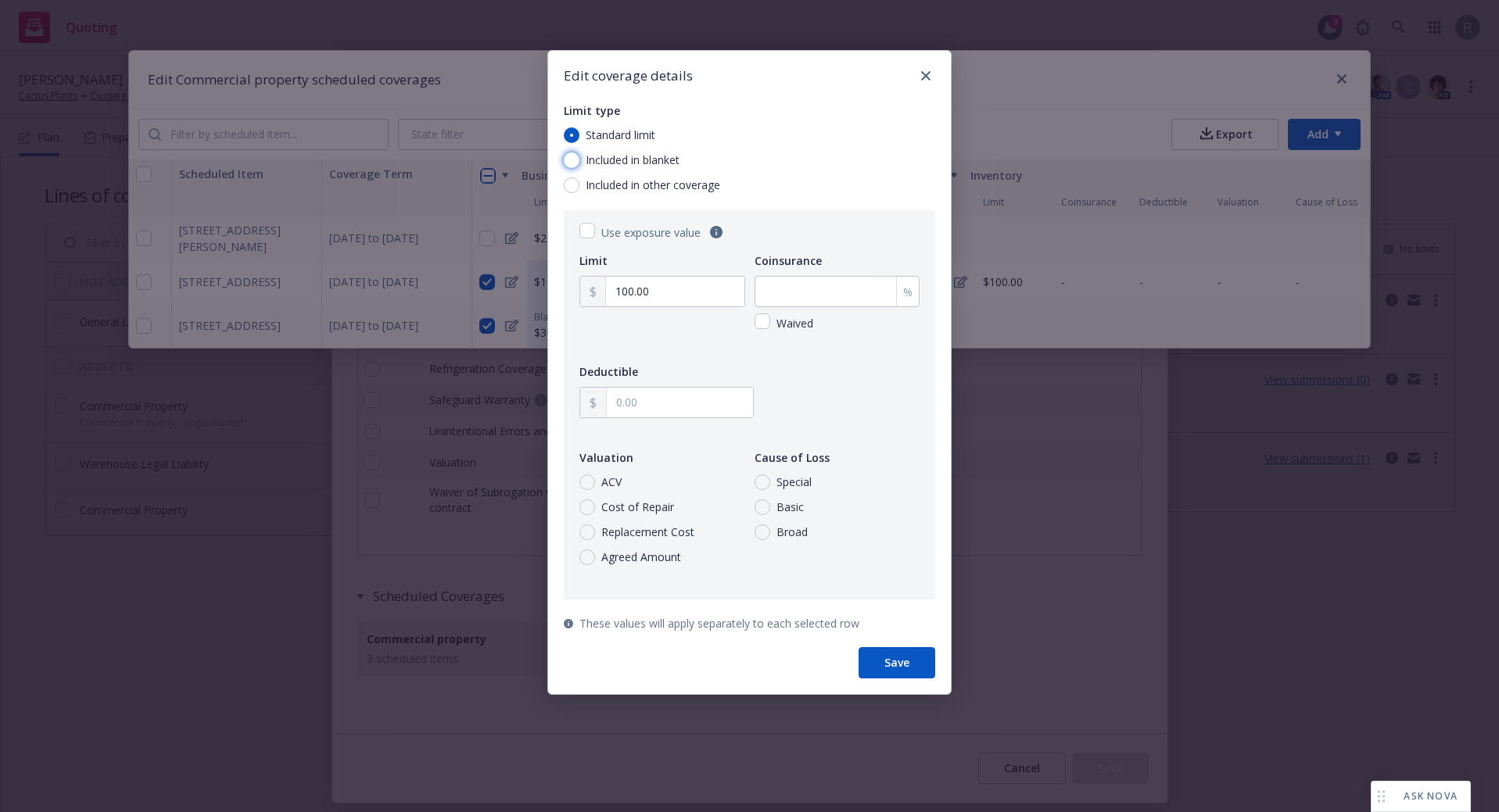radio on "true" 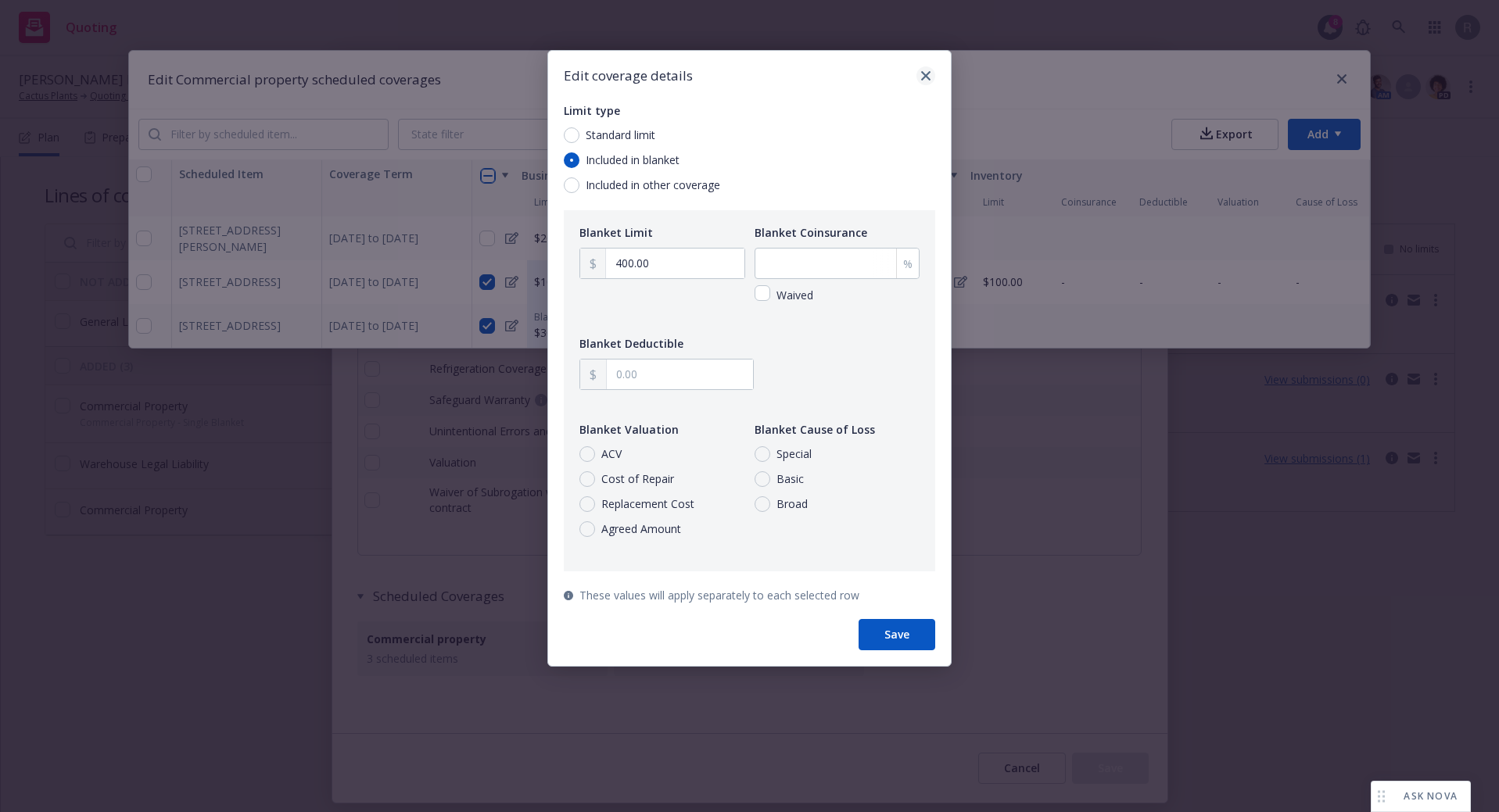 click at bounding box center [926, 76] 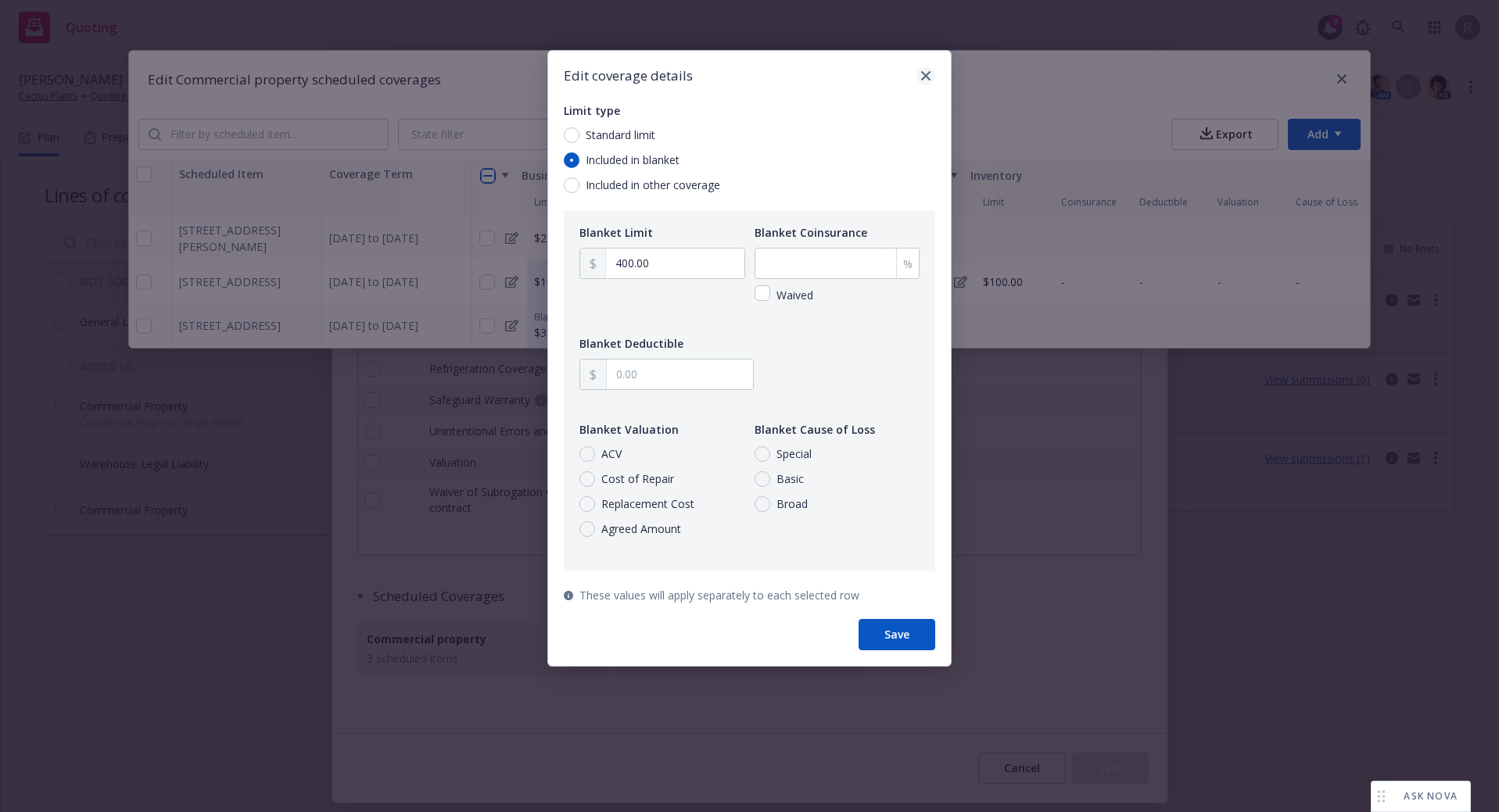 checkbox on "false" 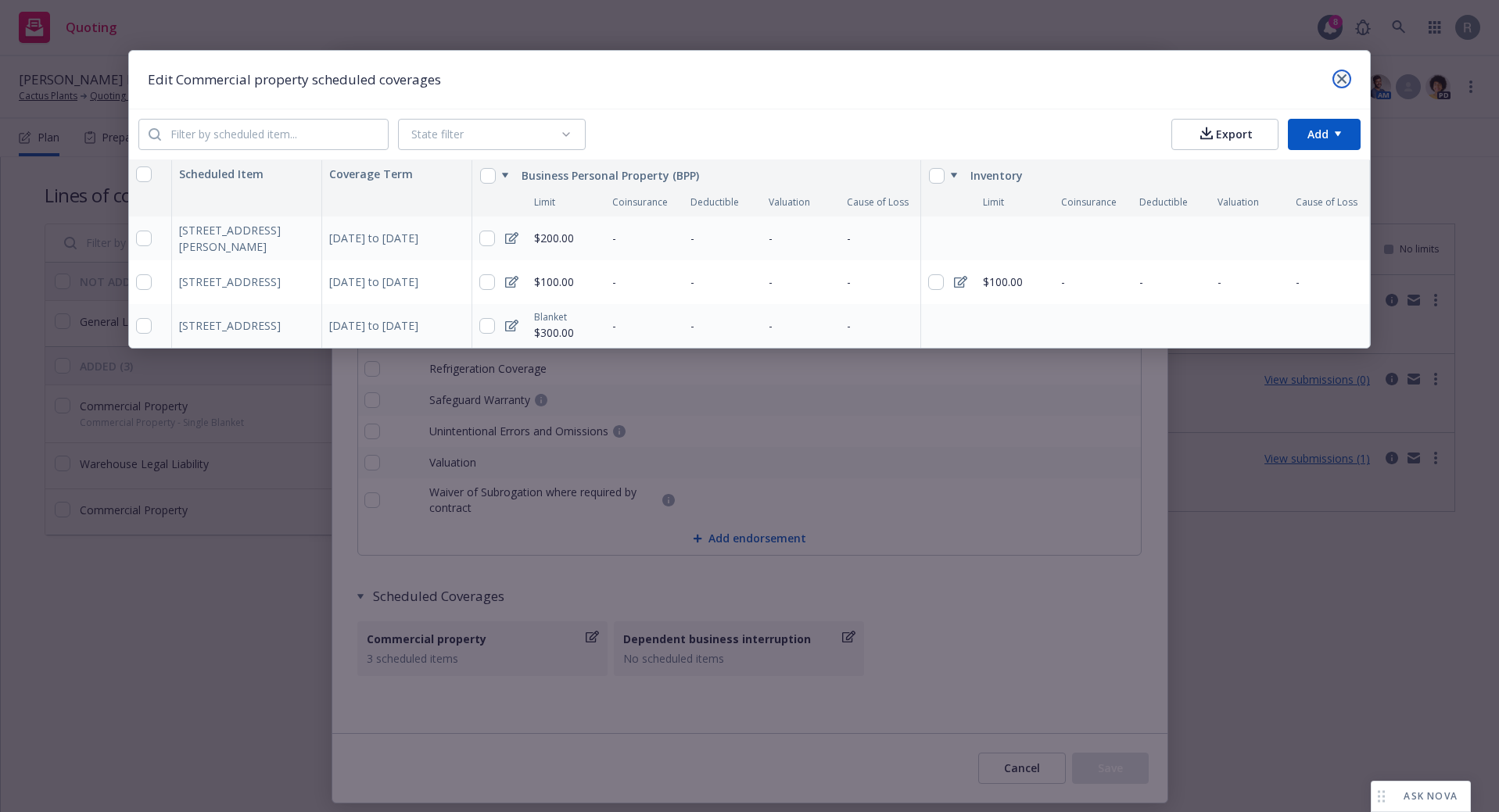 click at bounding box center [1342, 79] 